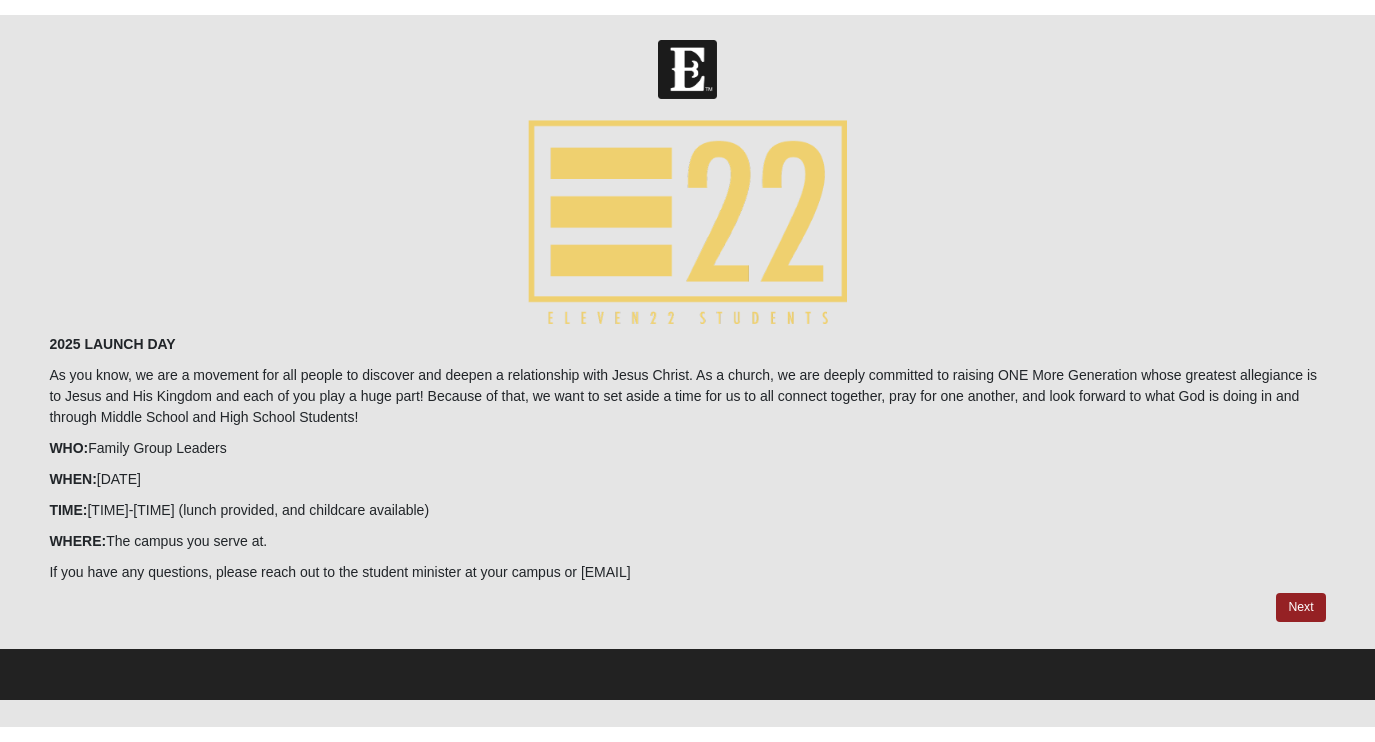 scroll, scrollTop: 0, scrollLeft: 0, axis: both 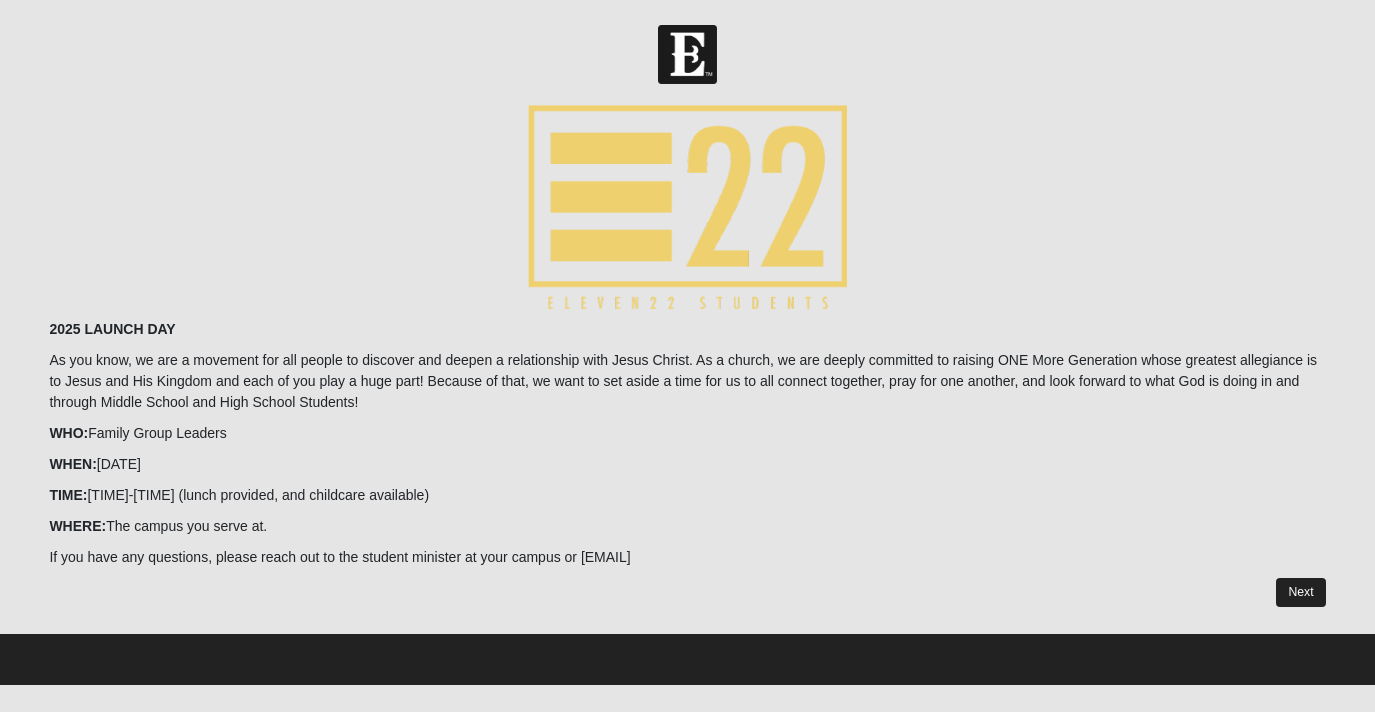 click on "Next" at bounding box center [1300, 592] 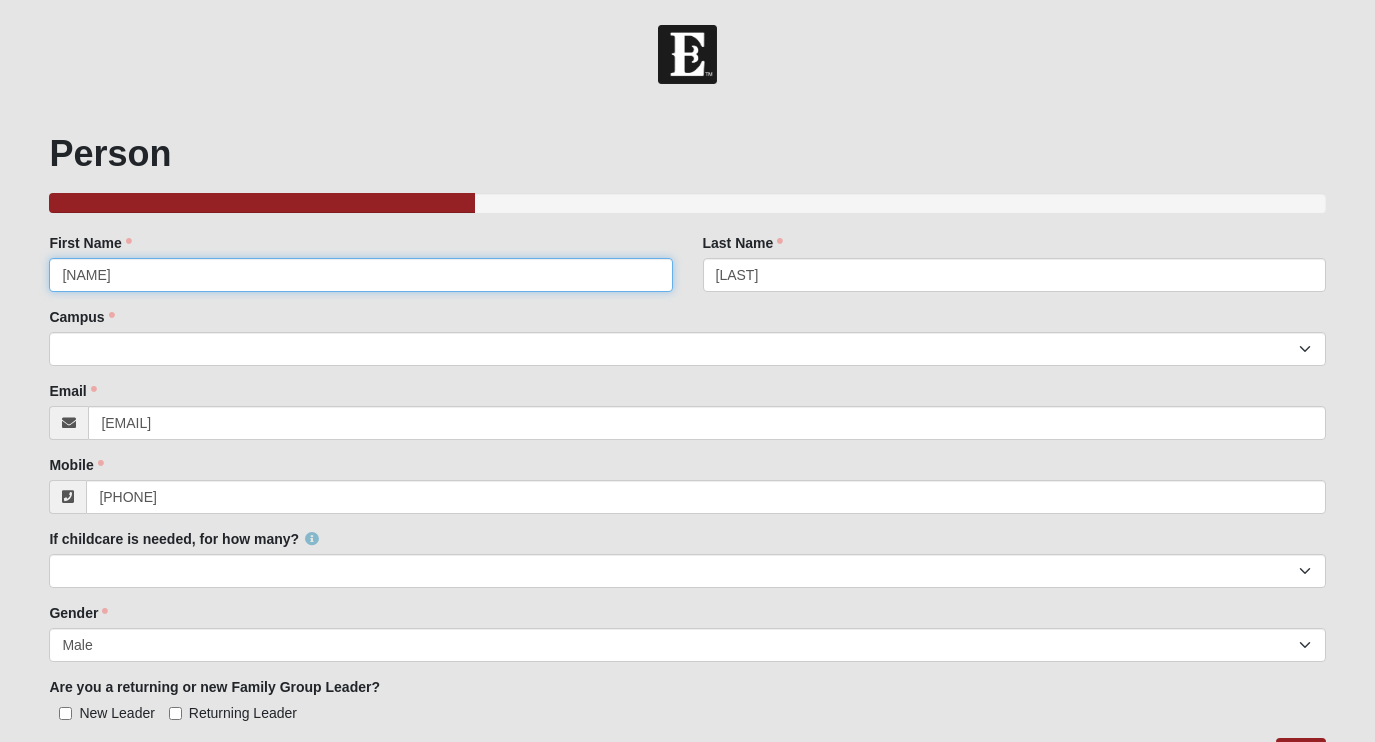 click on "[FIRST]" at bounding box center (360, 275) 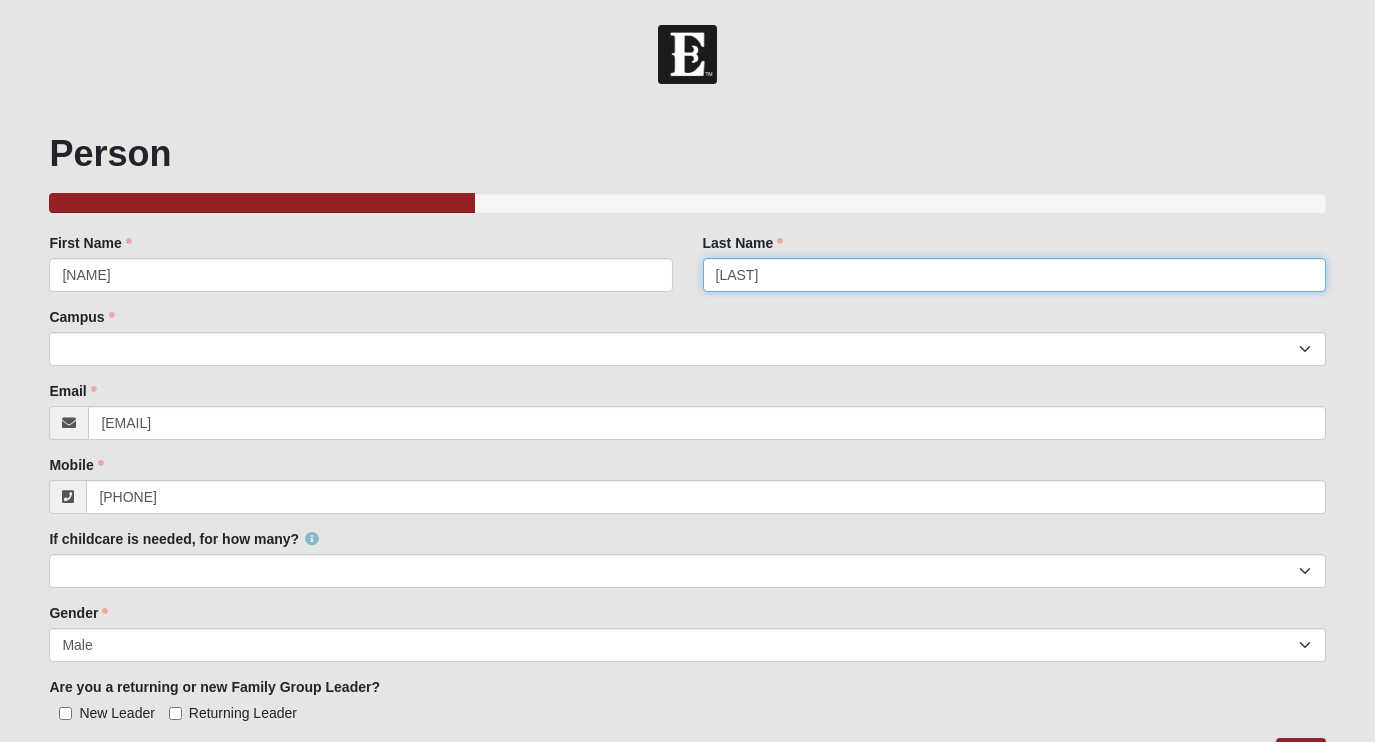type on "Caldwell" 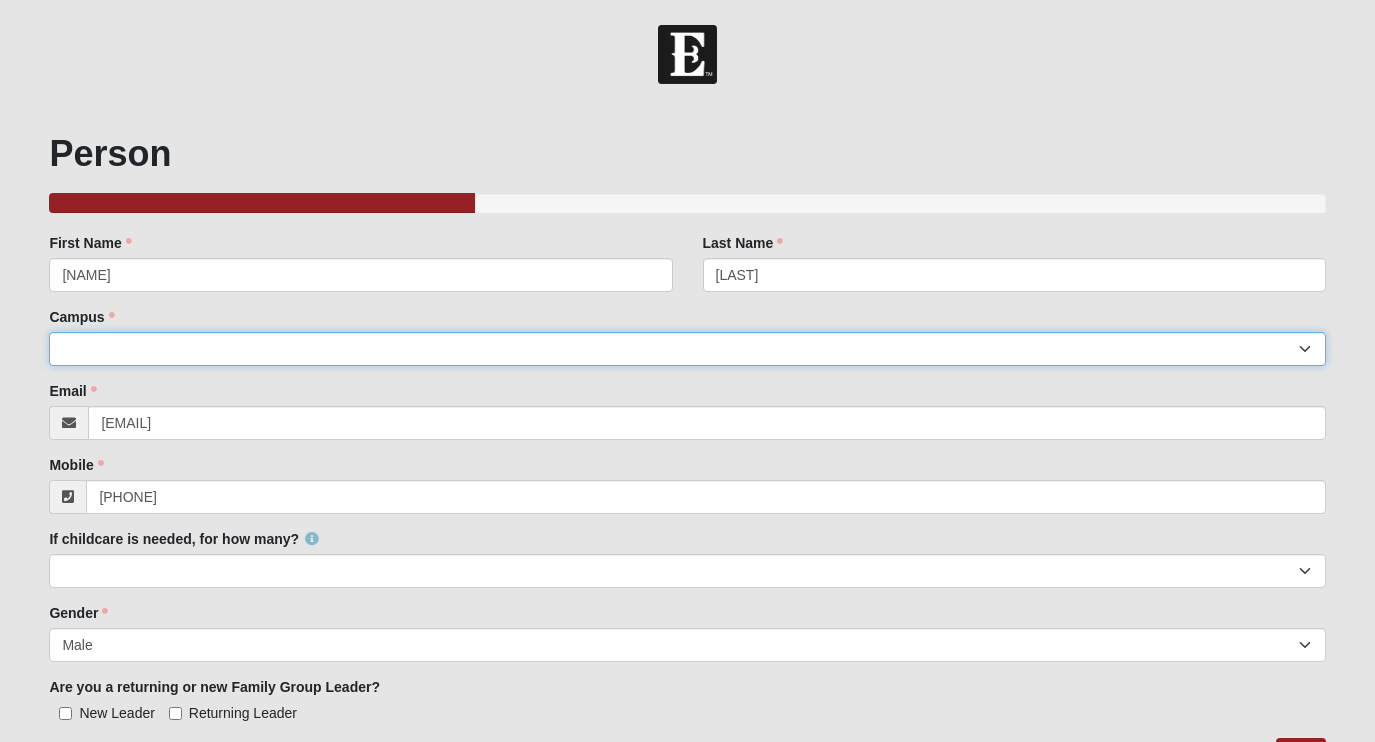 select on "15" 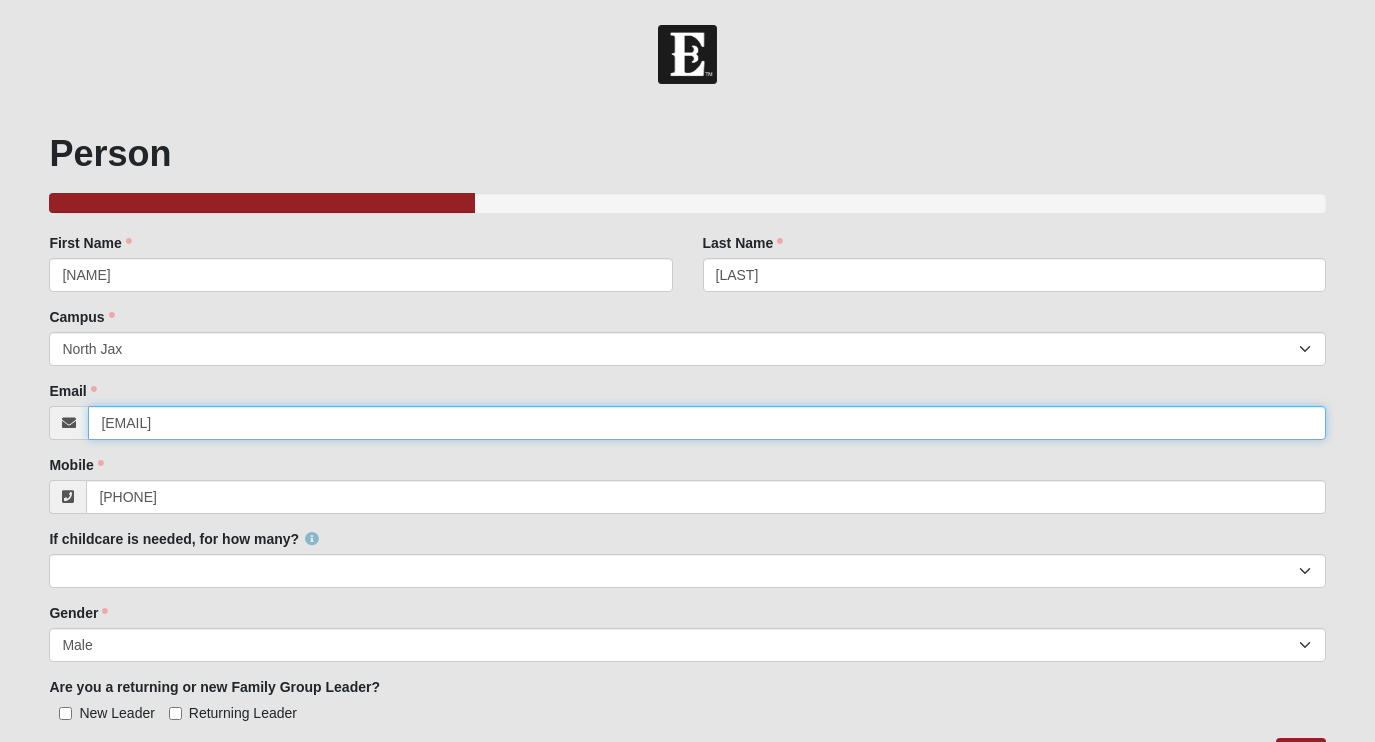 click on "[EMAIL]" at bounding box center (706, 423) 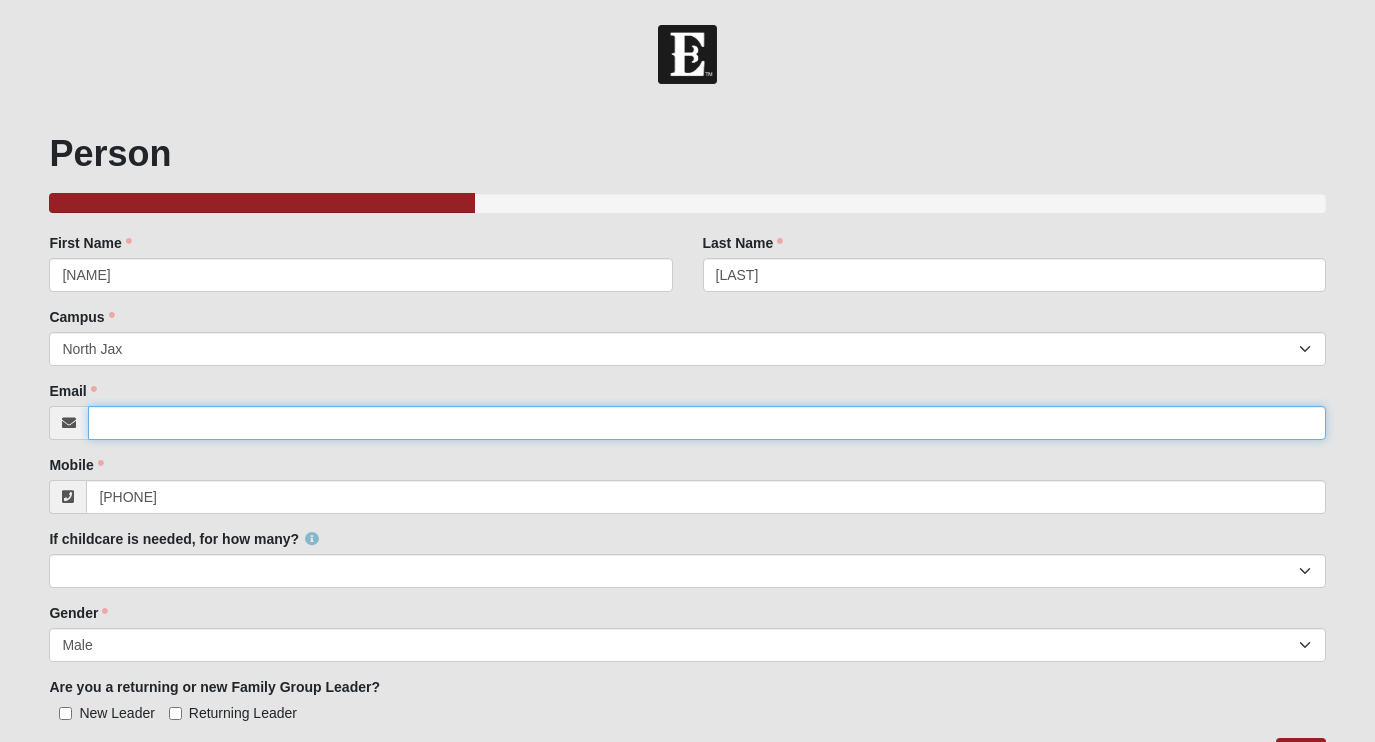 paste on "dwcaldwell27@gmail.com" 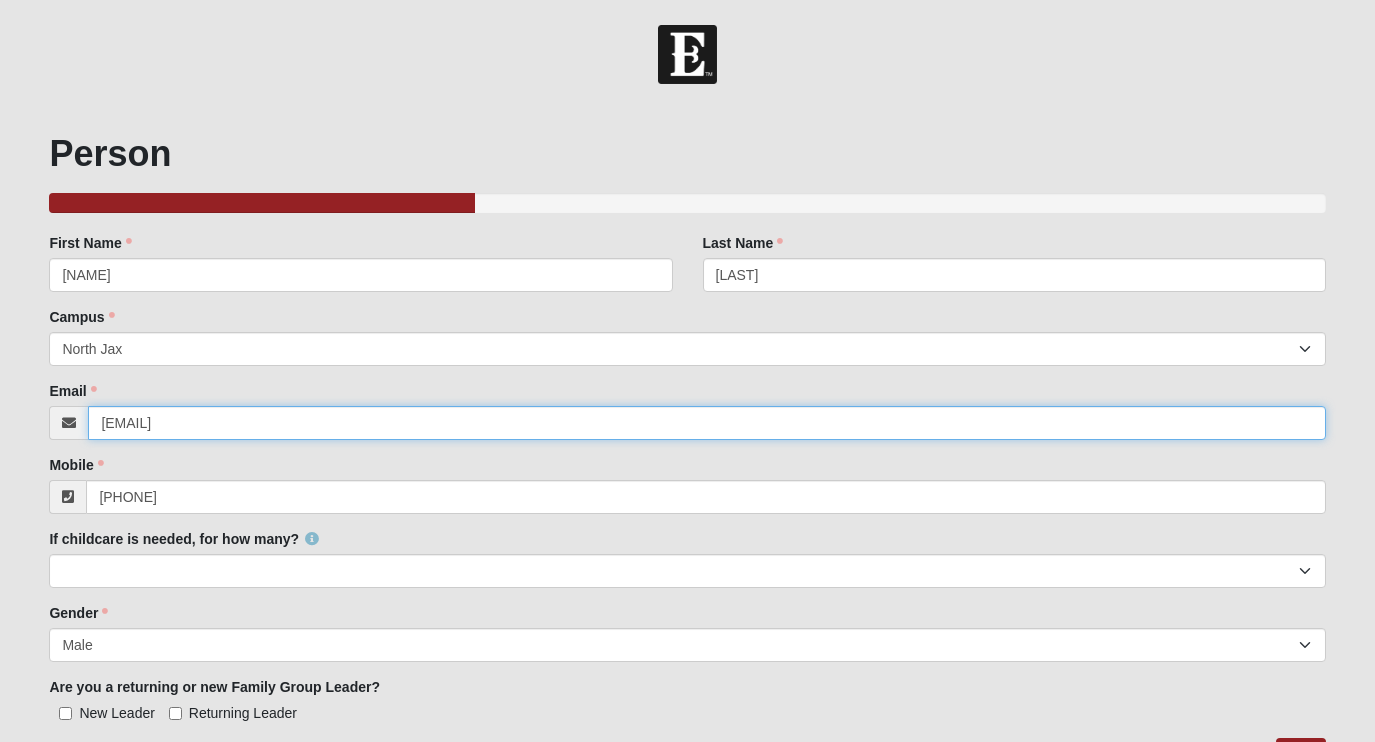 type on "dwcaldwell27@gmail.com" 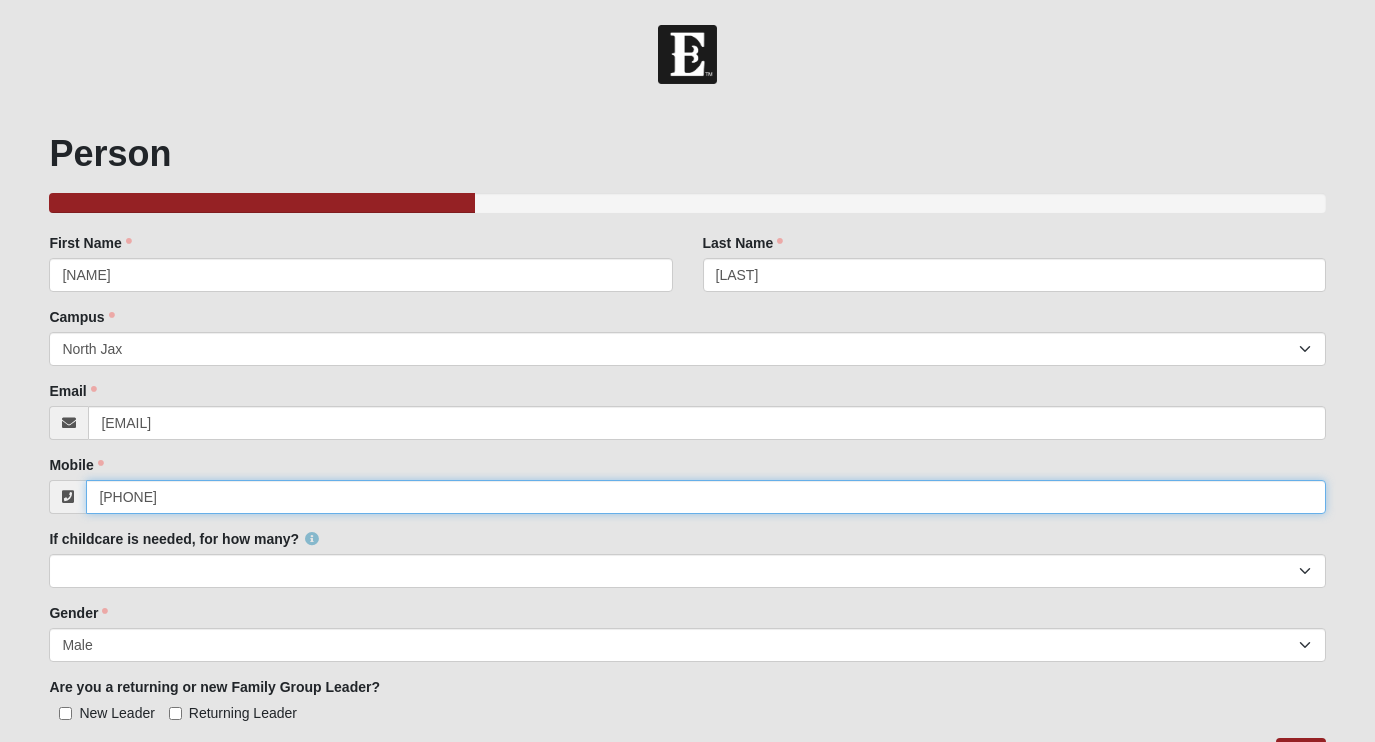 click on "[PHONE]" at bounding box center [705, 497] 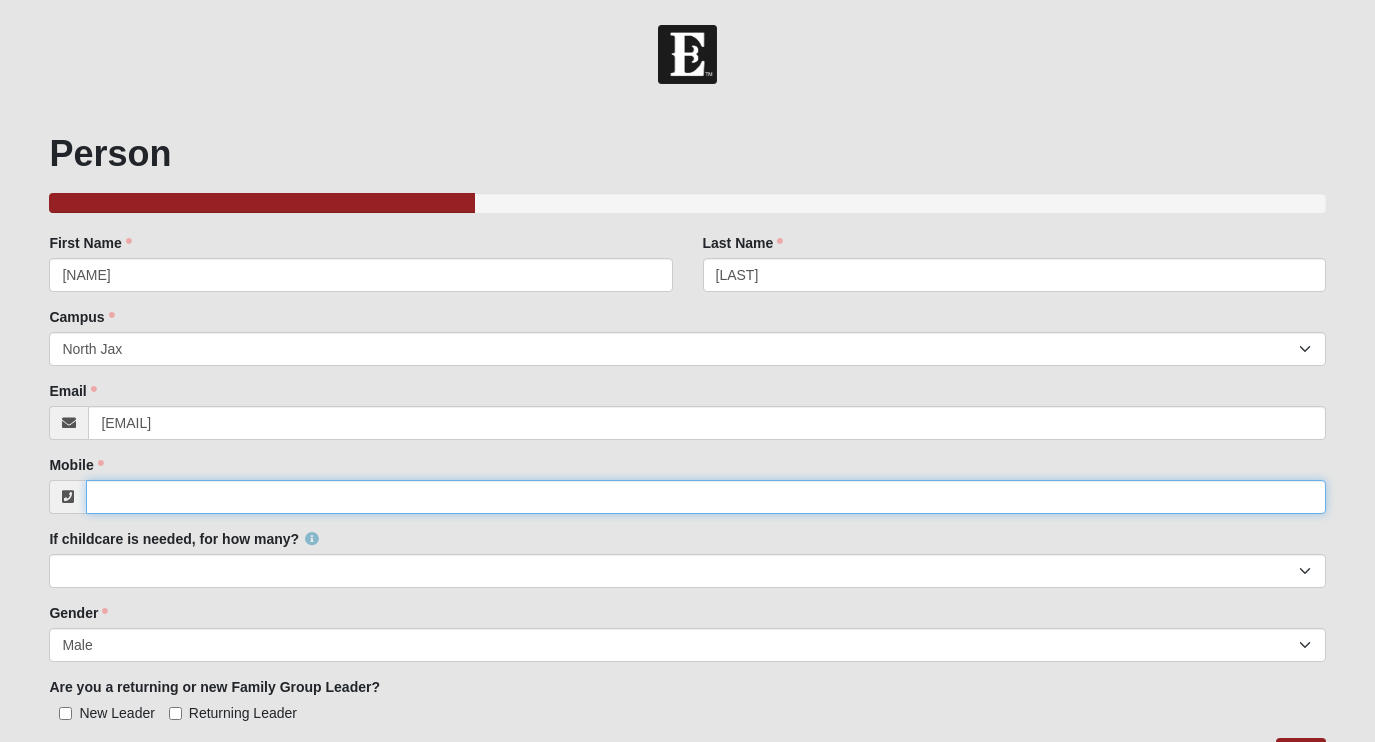 paste on "(760) 688-8305" 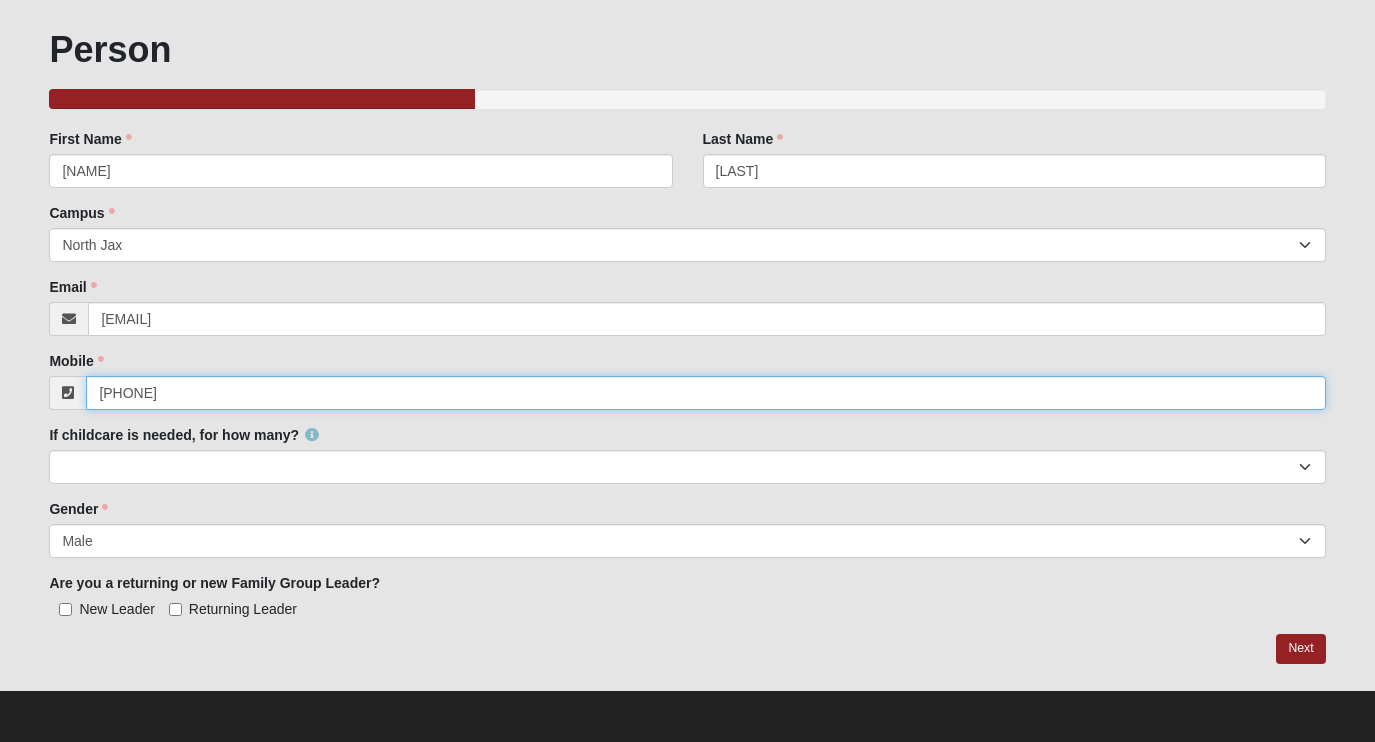 scroll, scrollTop: 104, scrollLeft: 0, axis: vertical 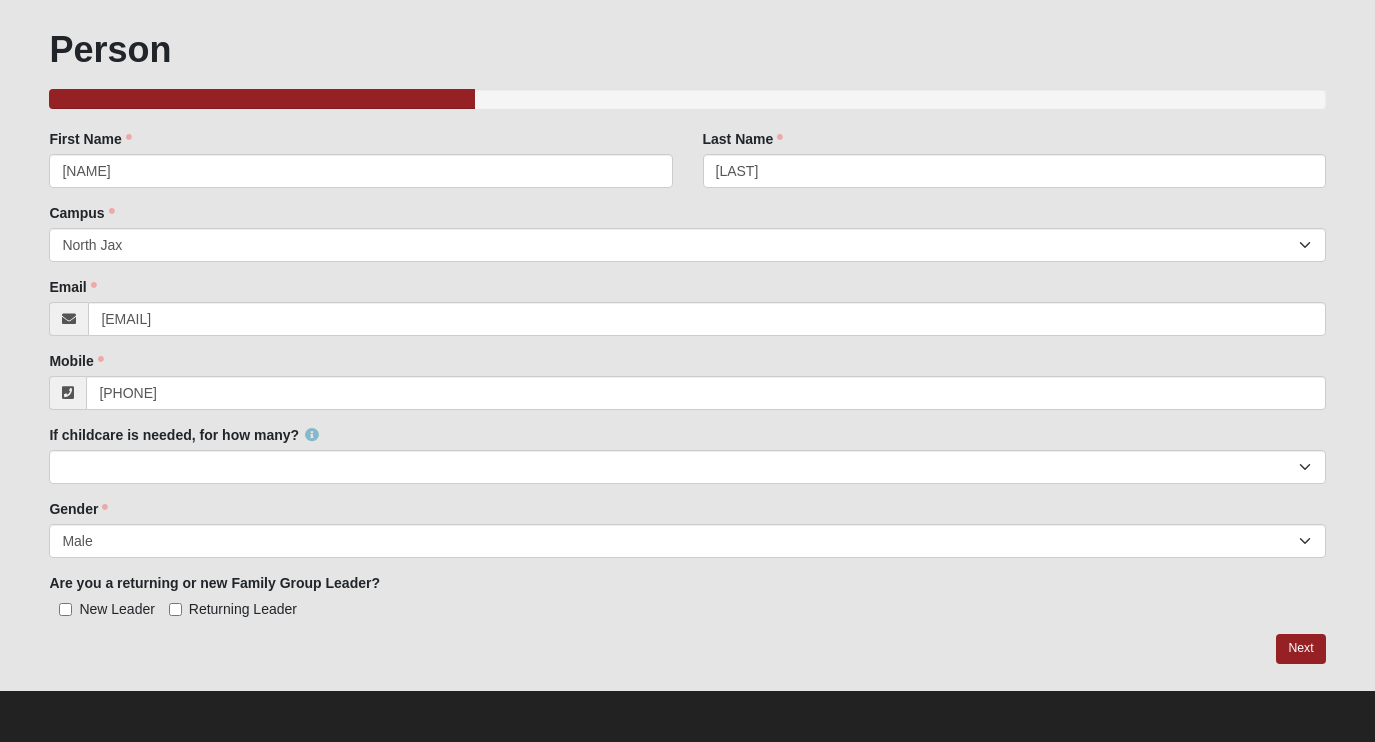 click on "New Leader" at bounding box center (65, 609) 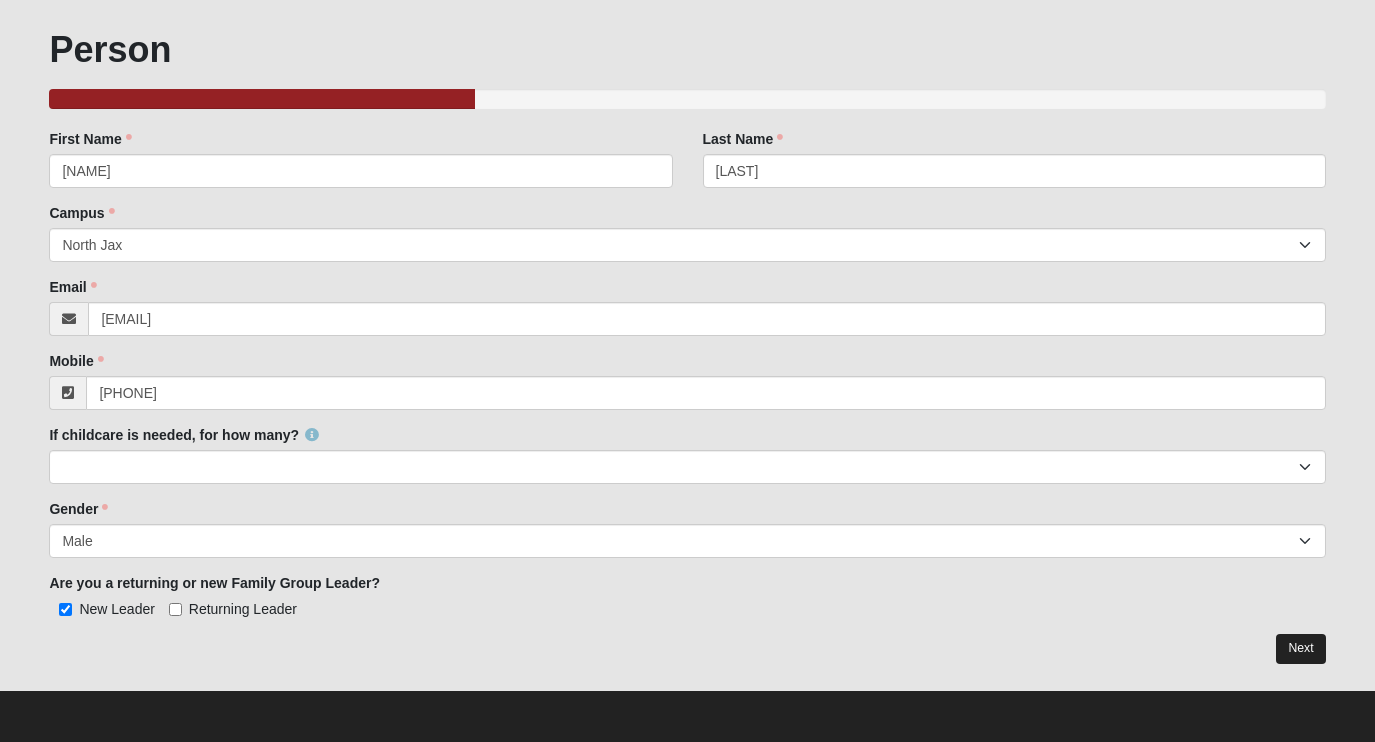 click on "Next" at bounding box center (1300, 648) 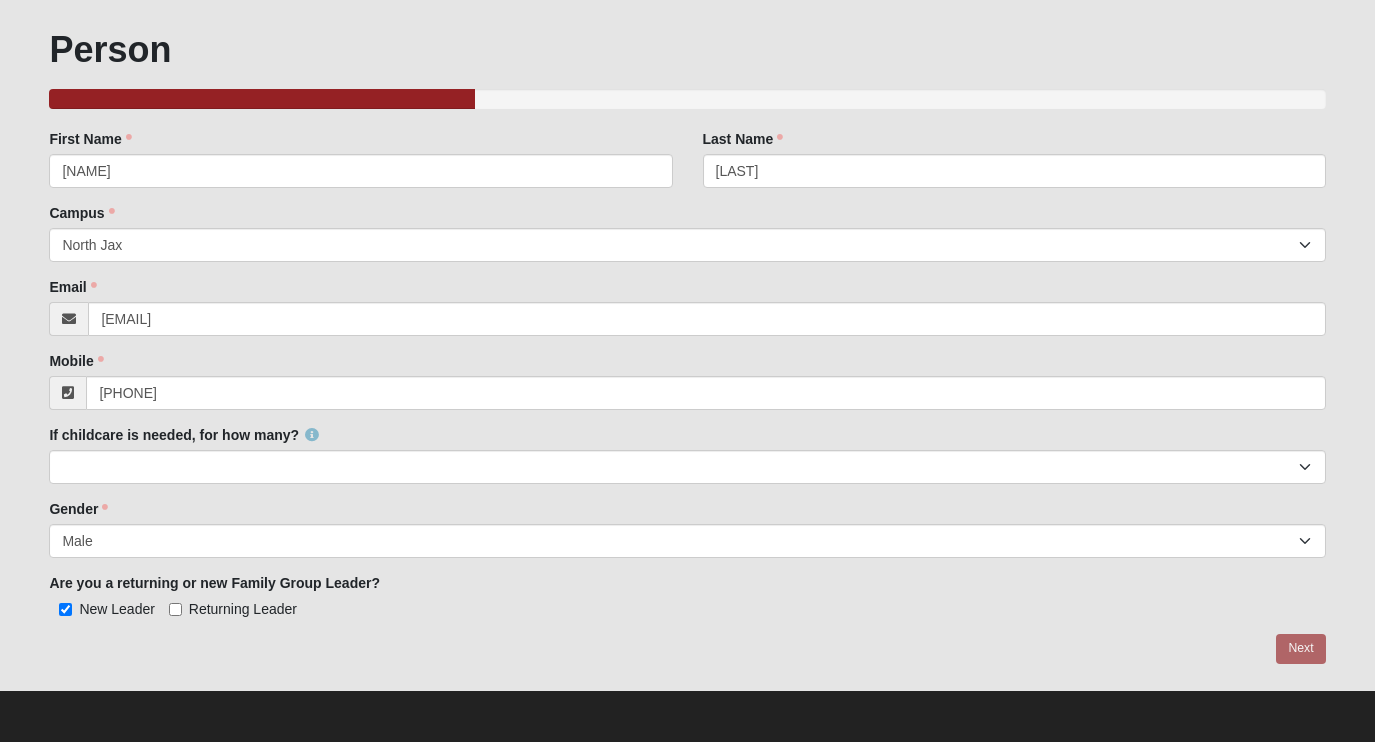 scroll, scrollTop: 0, scrollLeft: 0, axis: both 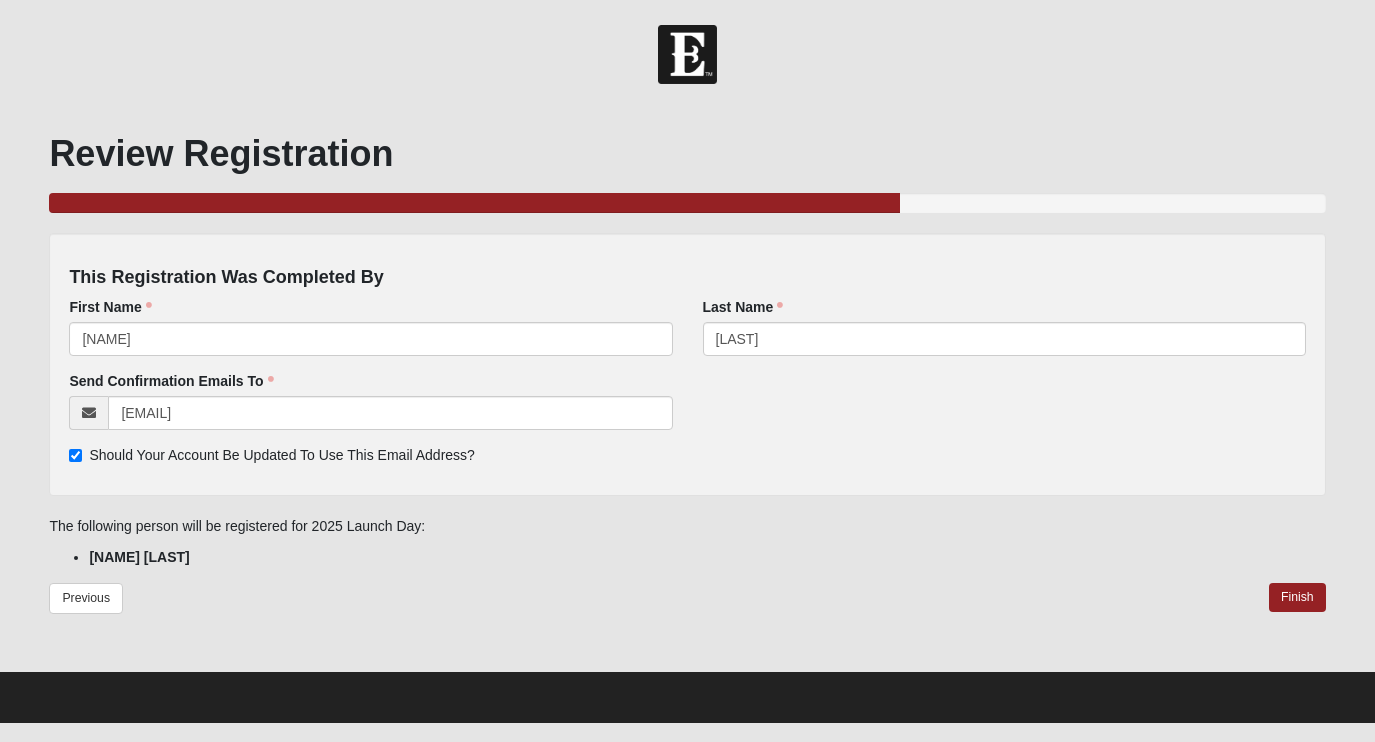 click on "First Name
Johnathan
First Name is required." at bounding box center (370, 326) 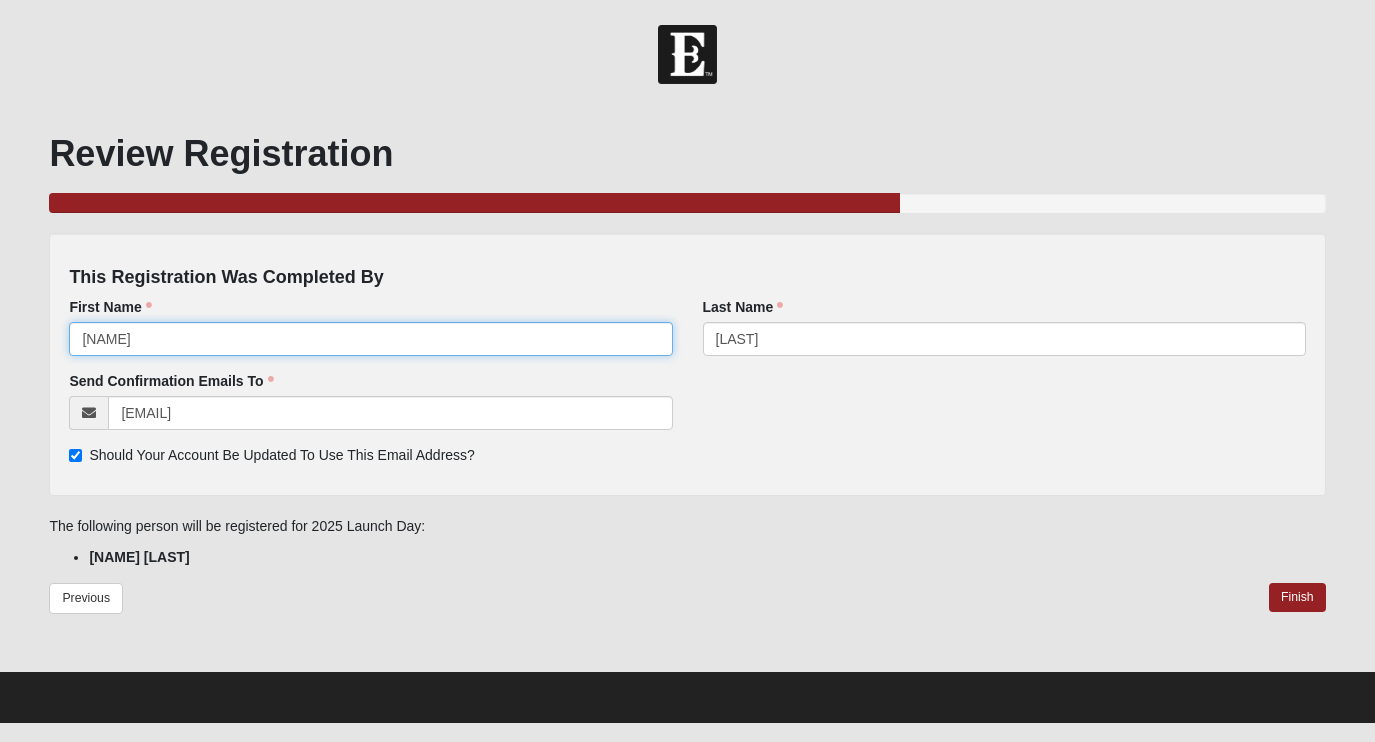 click on "Johnathan" at bounding box center (370, 339) 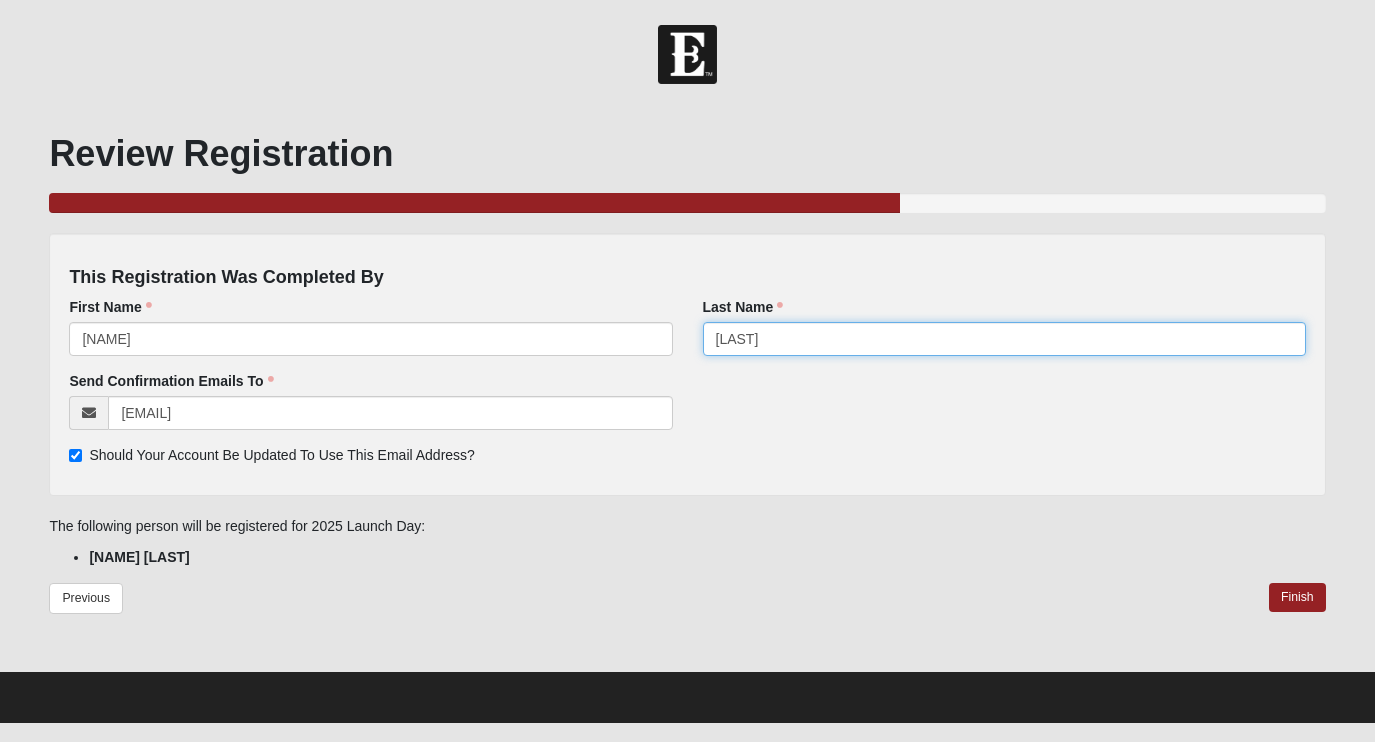 type on "Caldwell" 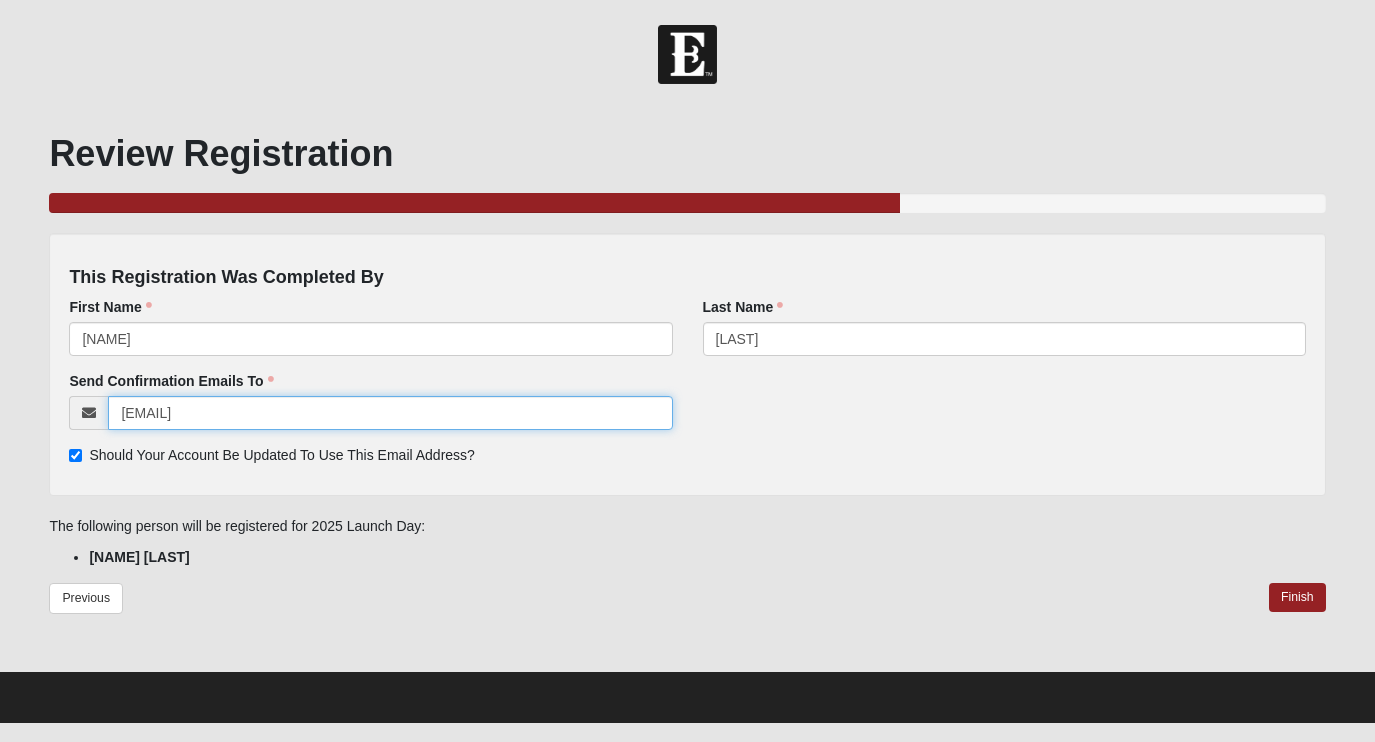 click on "johnathan.allmon@coe22.com" at bounding box center (390, 413) 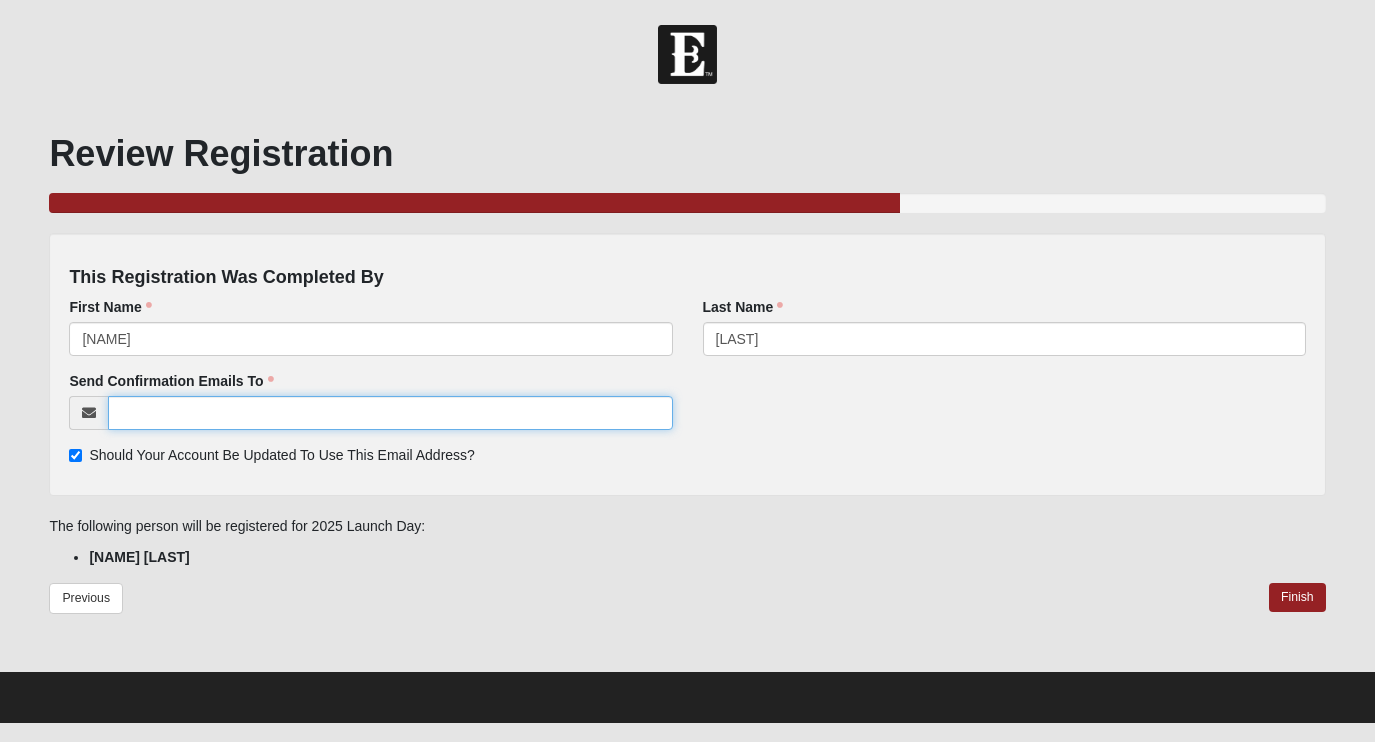paste on "dwcaldwell27@gmail.com" 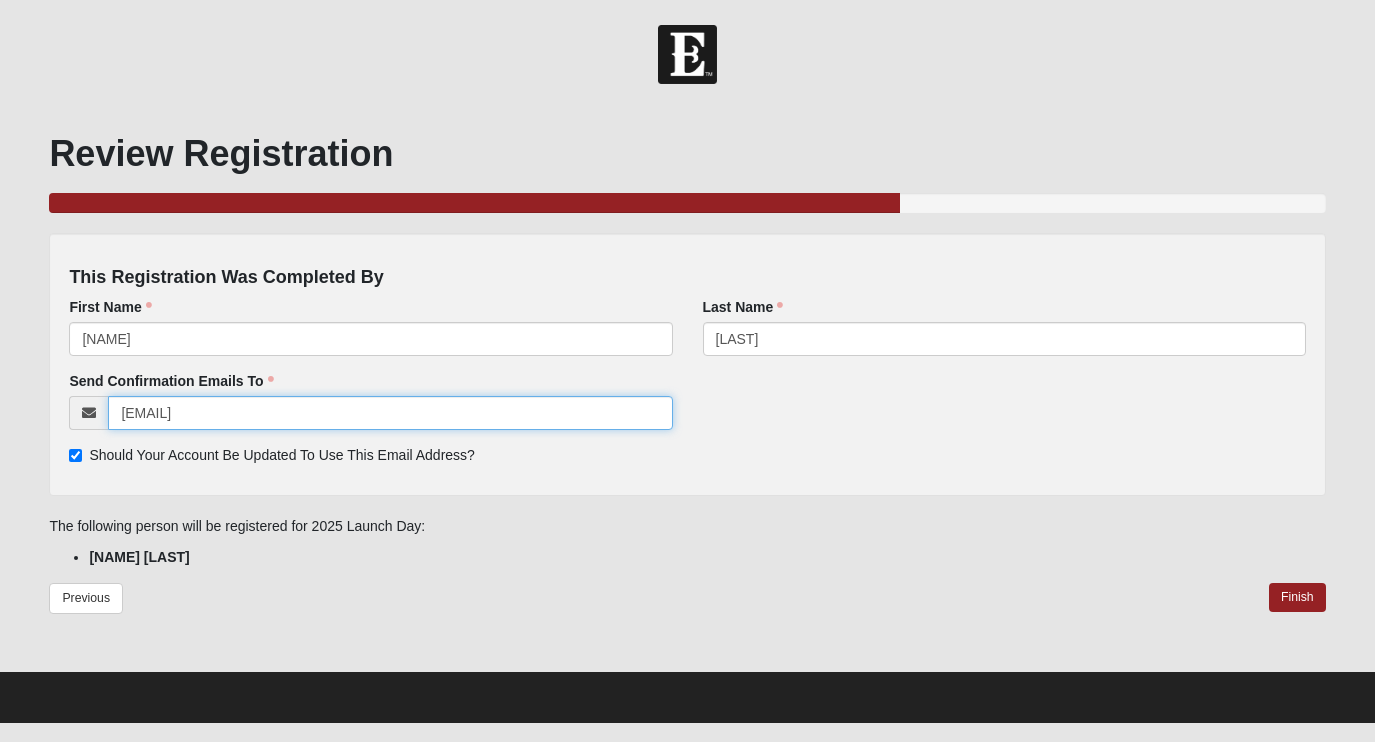 type on "dwcaldwell27@gmail.com" 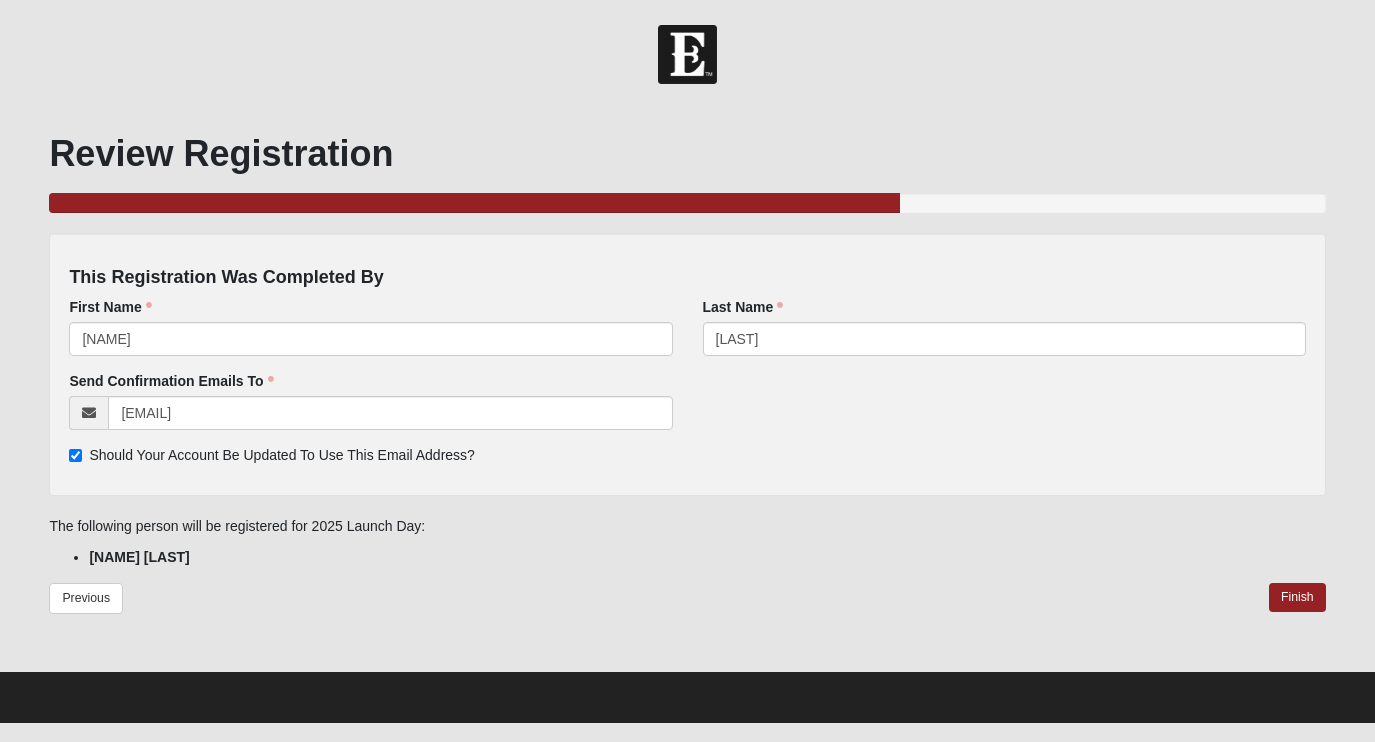 click on "Should Your Account Be Updated To Use This Email Address?" at bounding box center [75, 455] 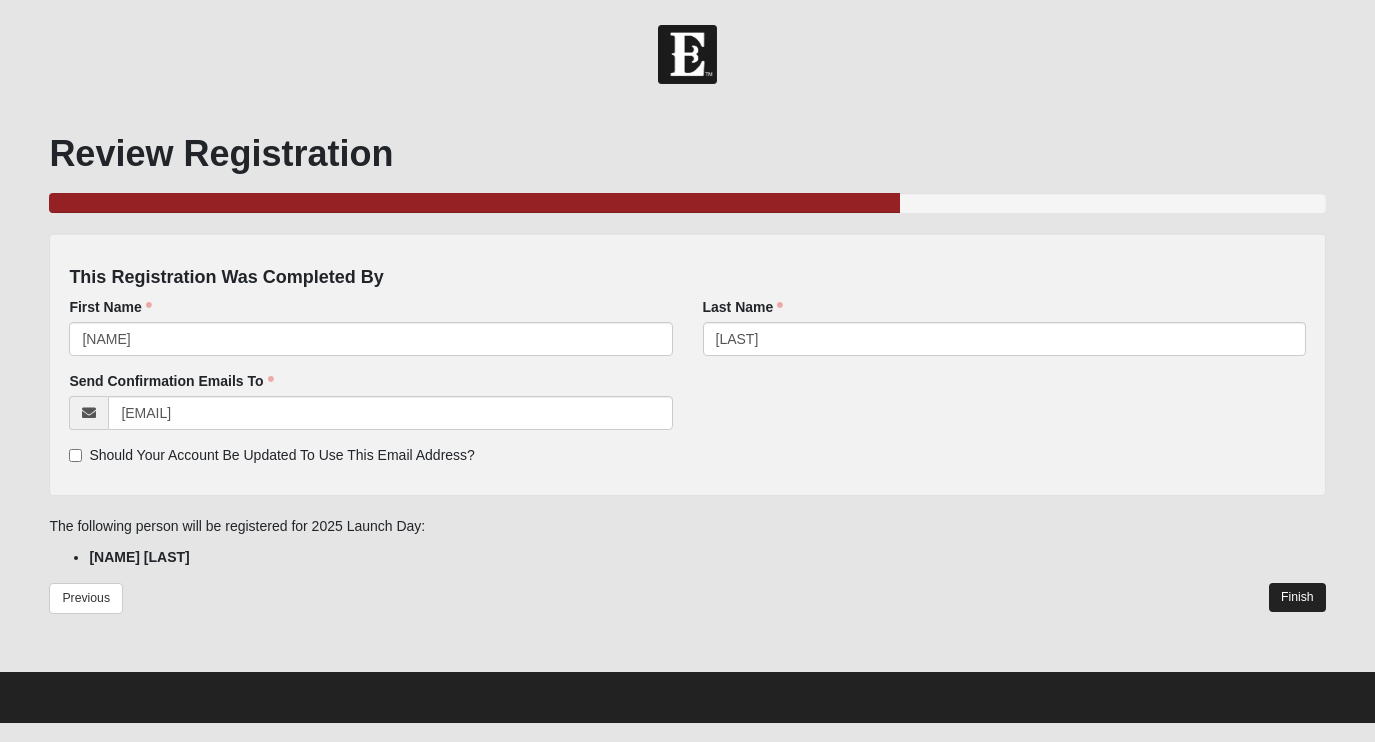 click on "Finish" at bounding box center [1297, 597] 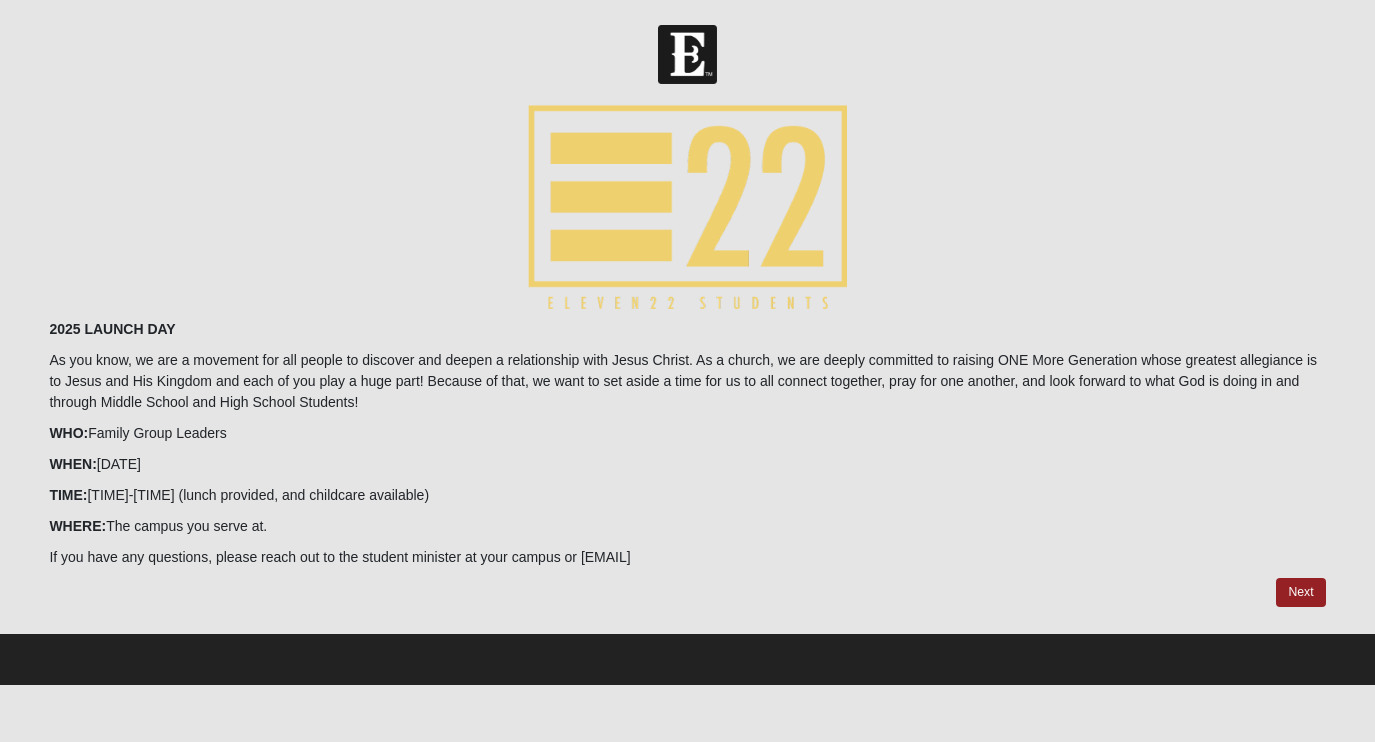 scroll, scrollTop: 0, scrollLeft: 0, axis: both 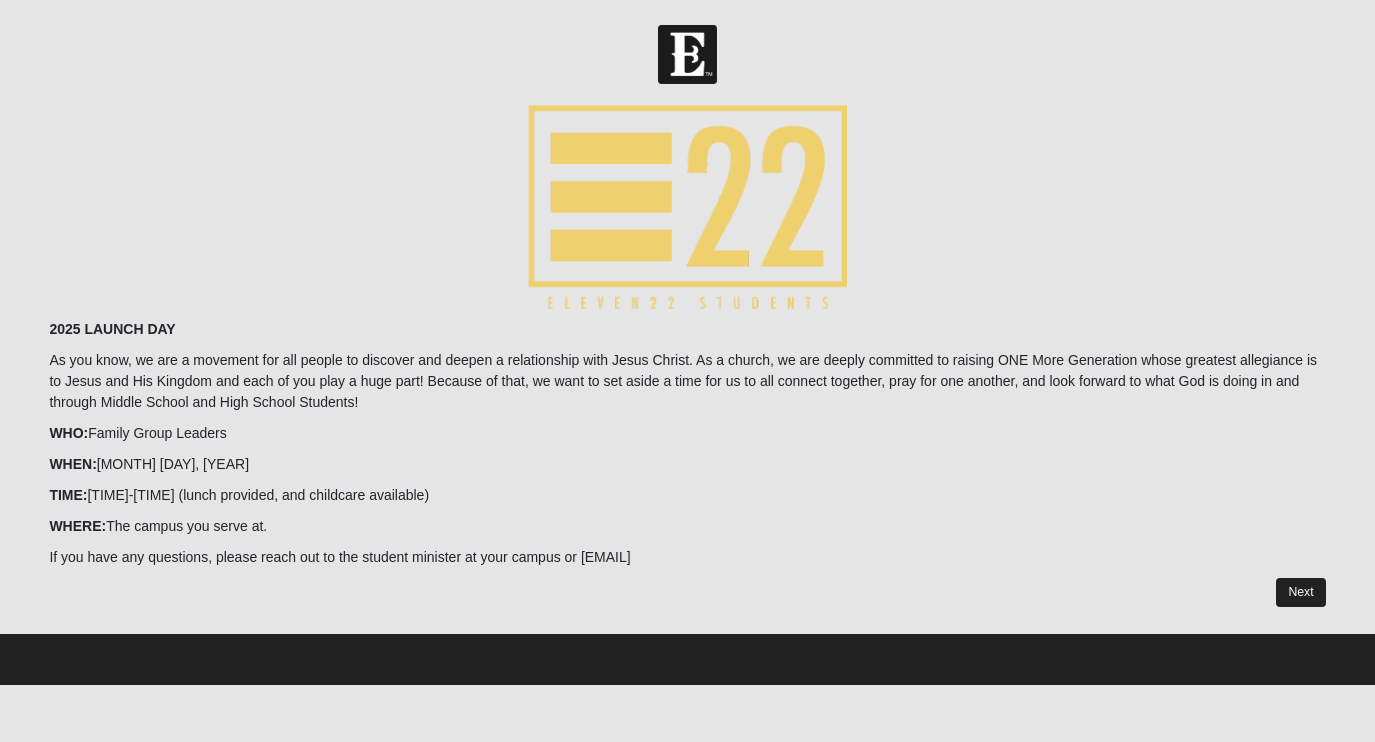 click on "Next" at bounding box center (1300, 592) 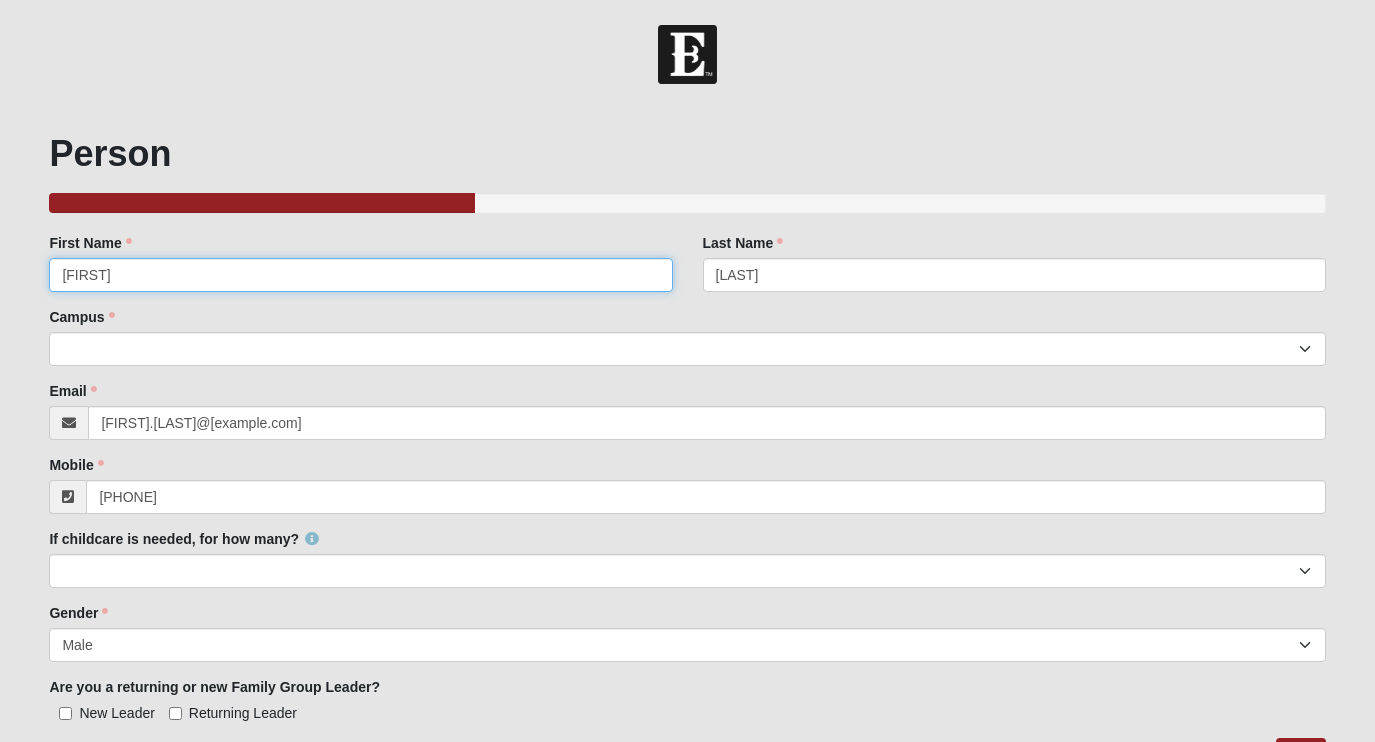 type on "Joseph" 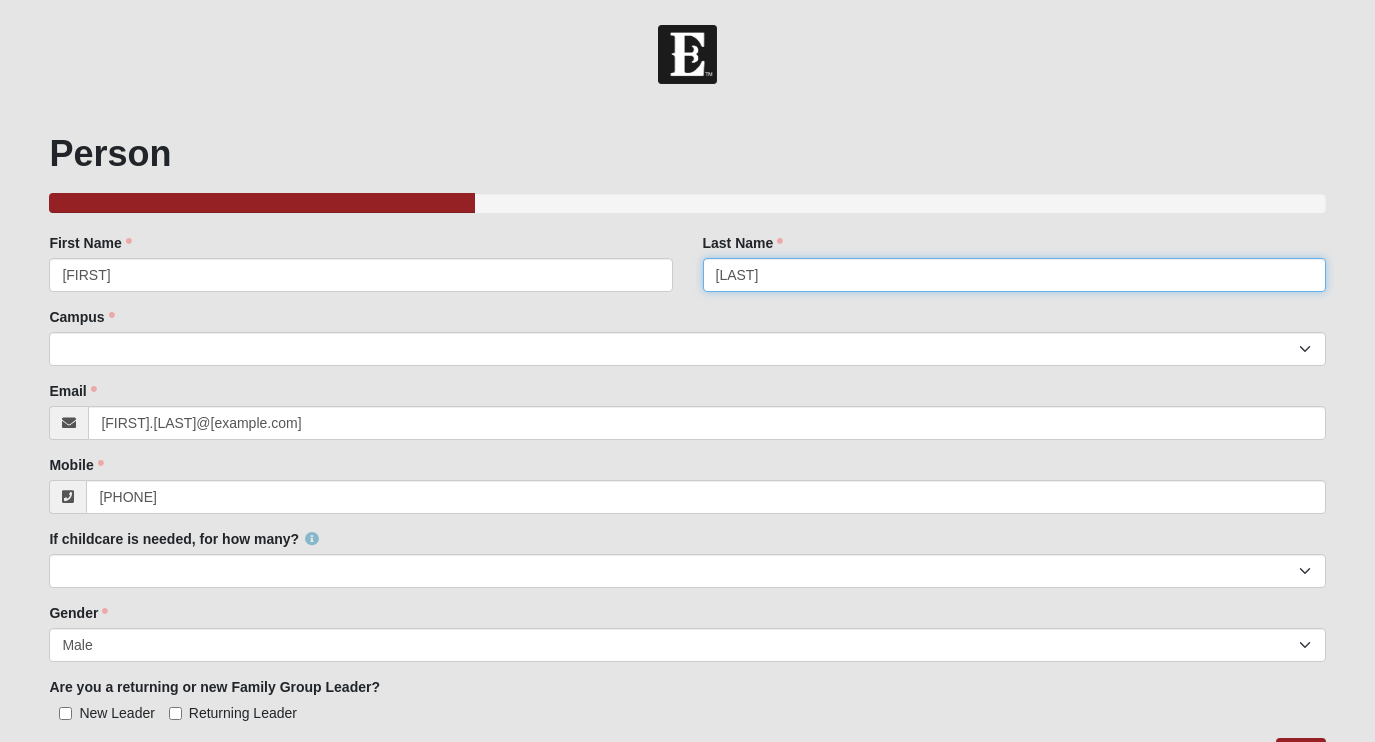 type on "Ledyard" 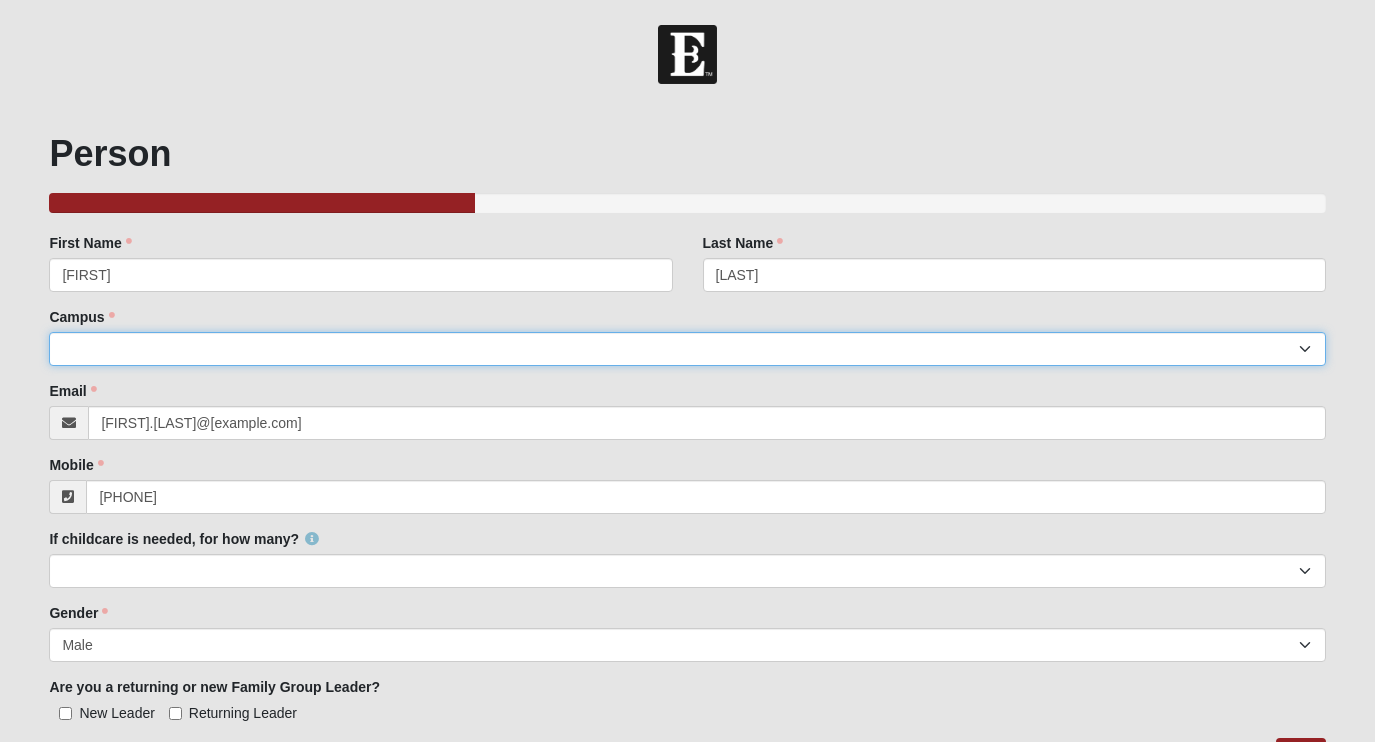 select on "15" 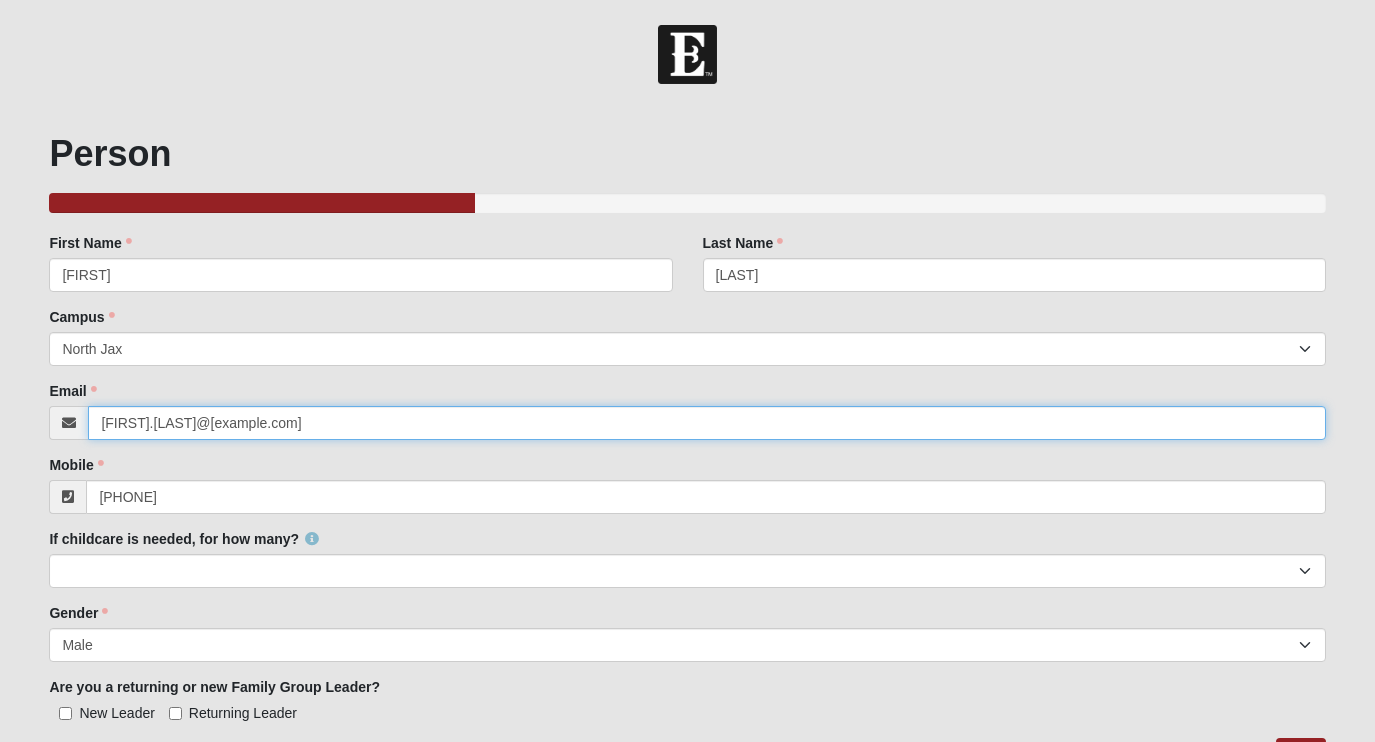 click on "[EMAIL]" at bounding box center (706, 423) 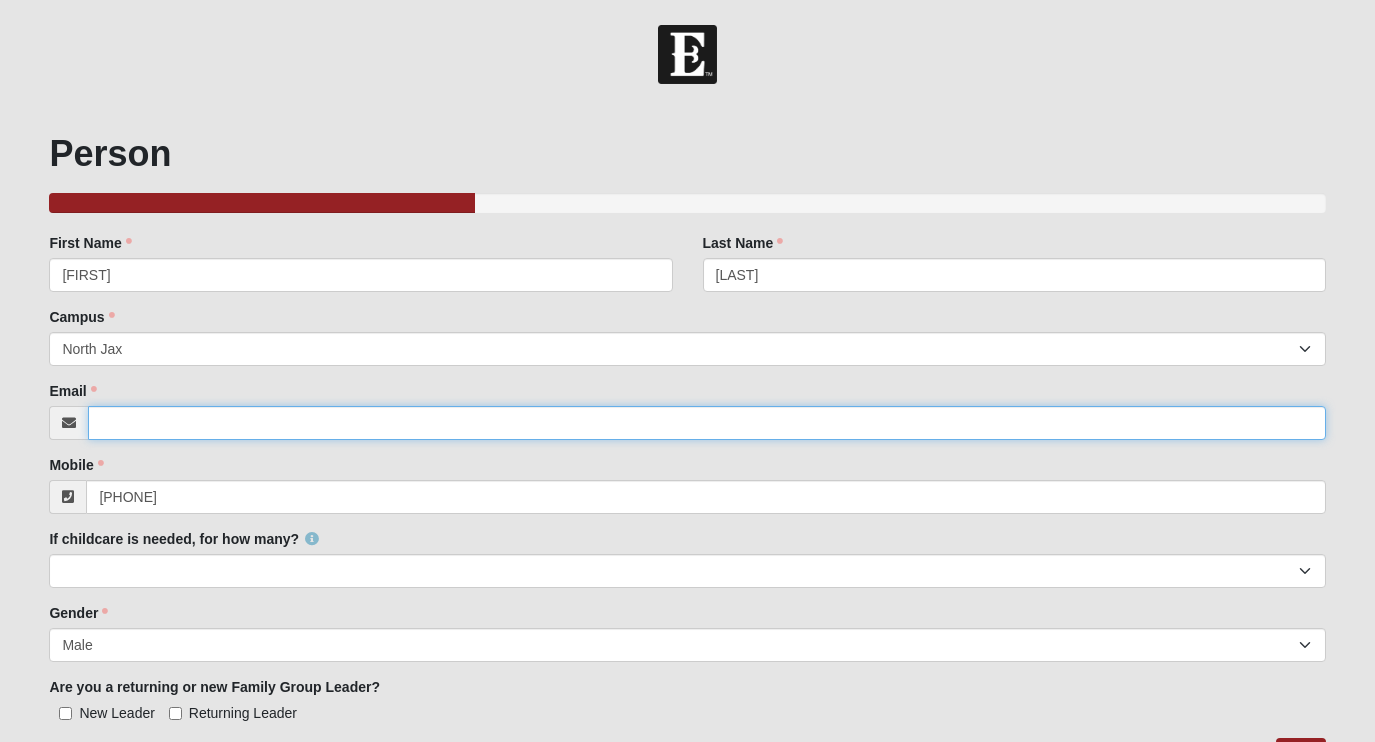 type 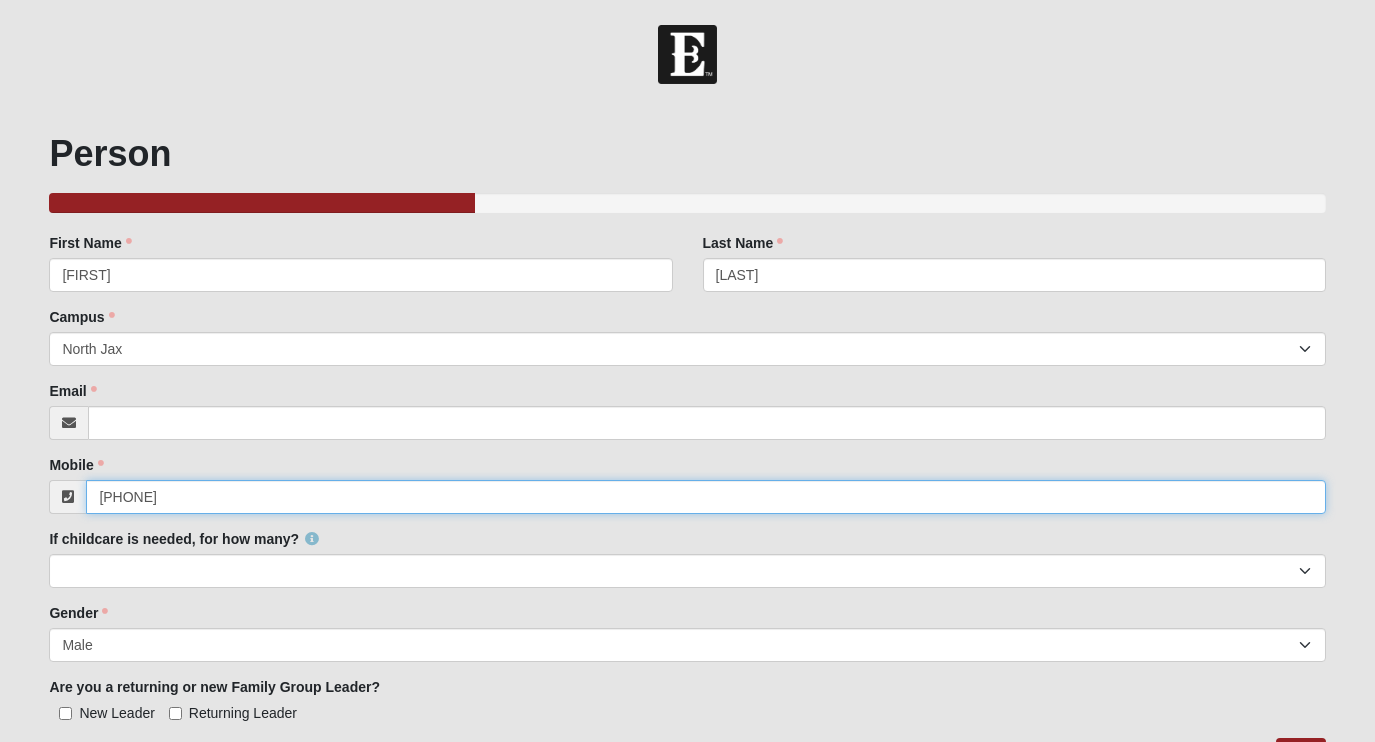 click on "[PHONE]" at bounding box center [705, 497] 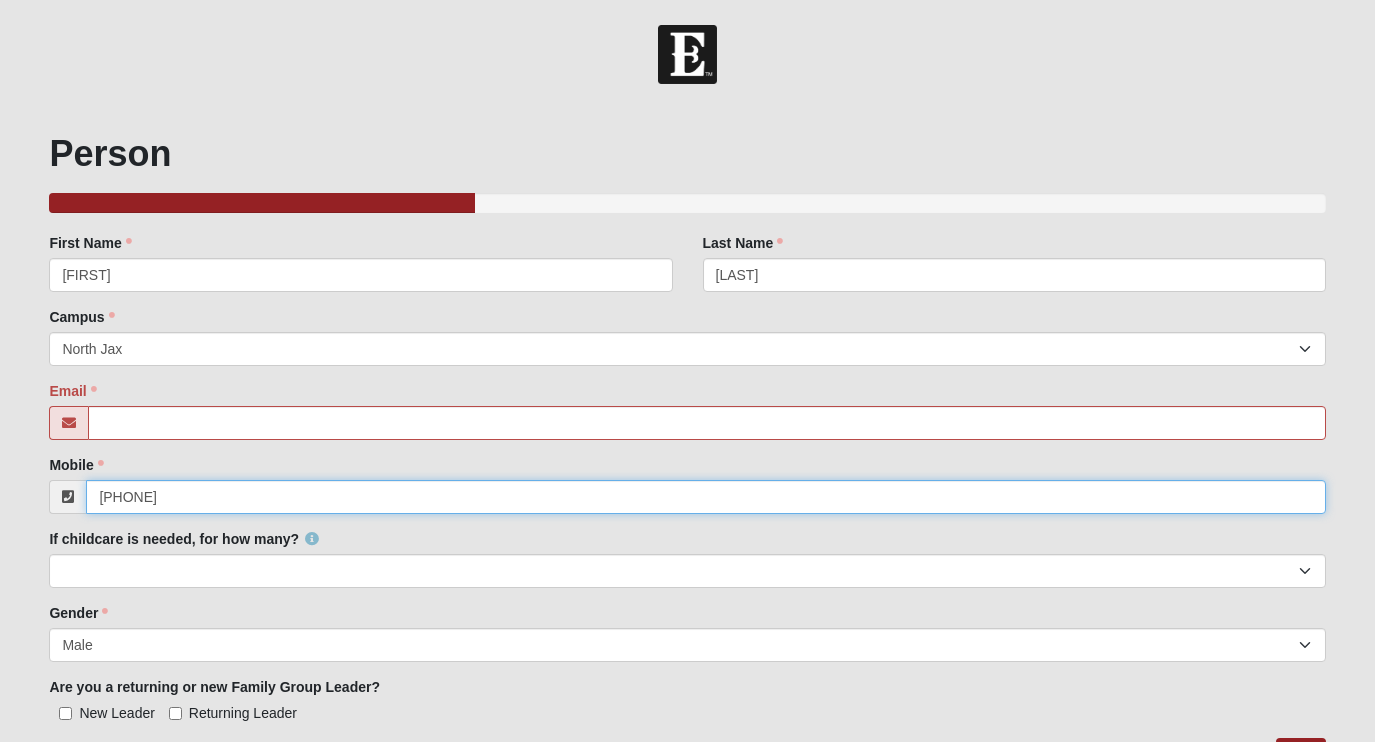 click on "[PHONE]" at bounding box center [705, 497] 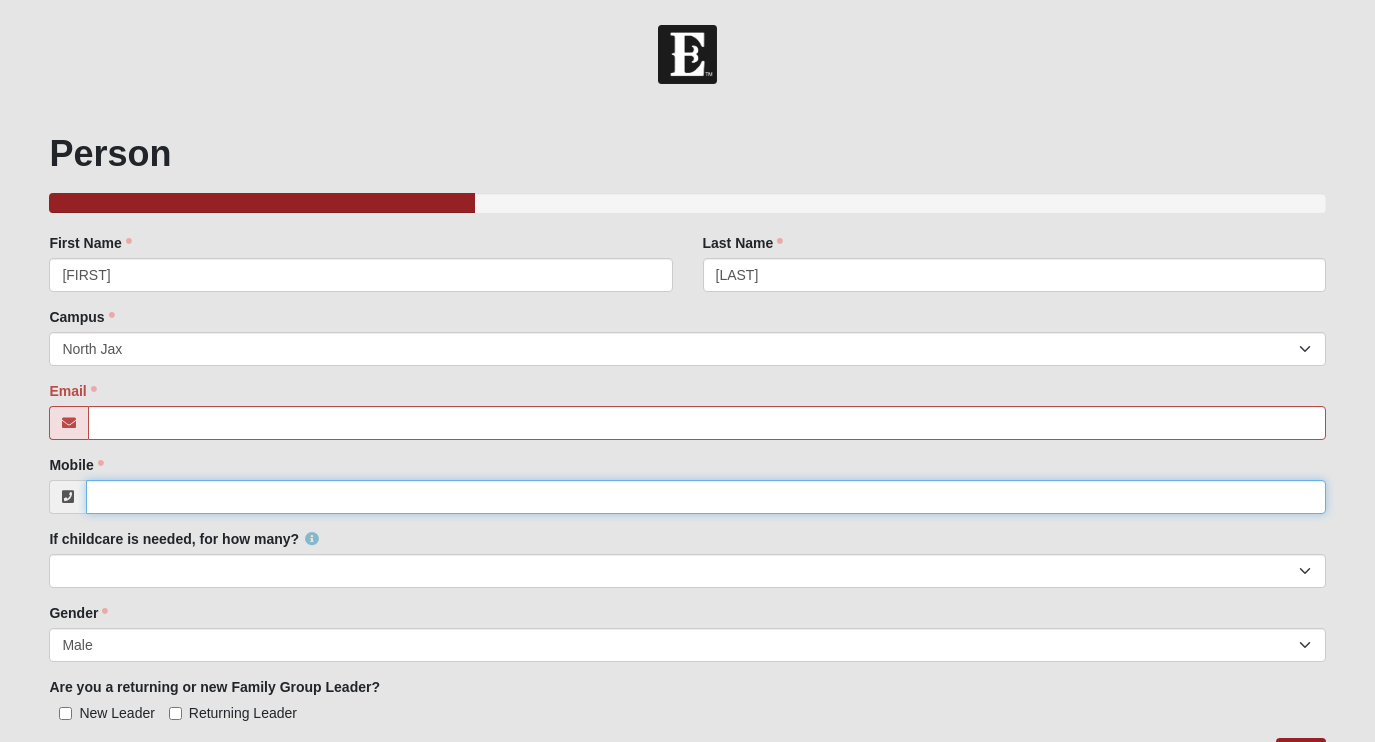 paste on "(724) 261-0451" 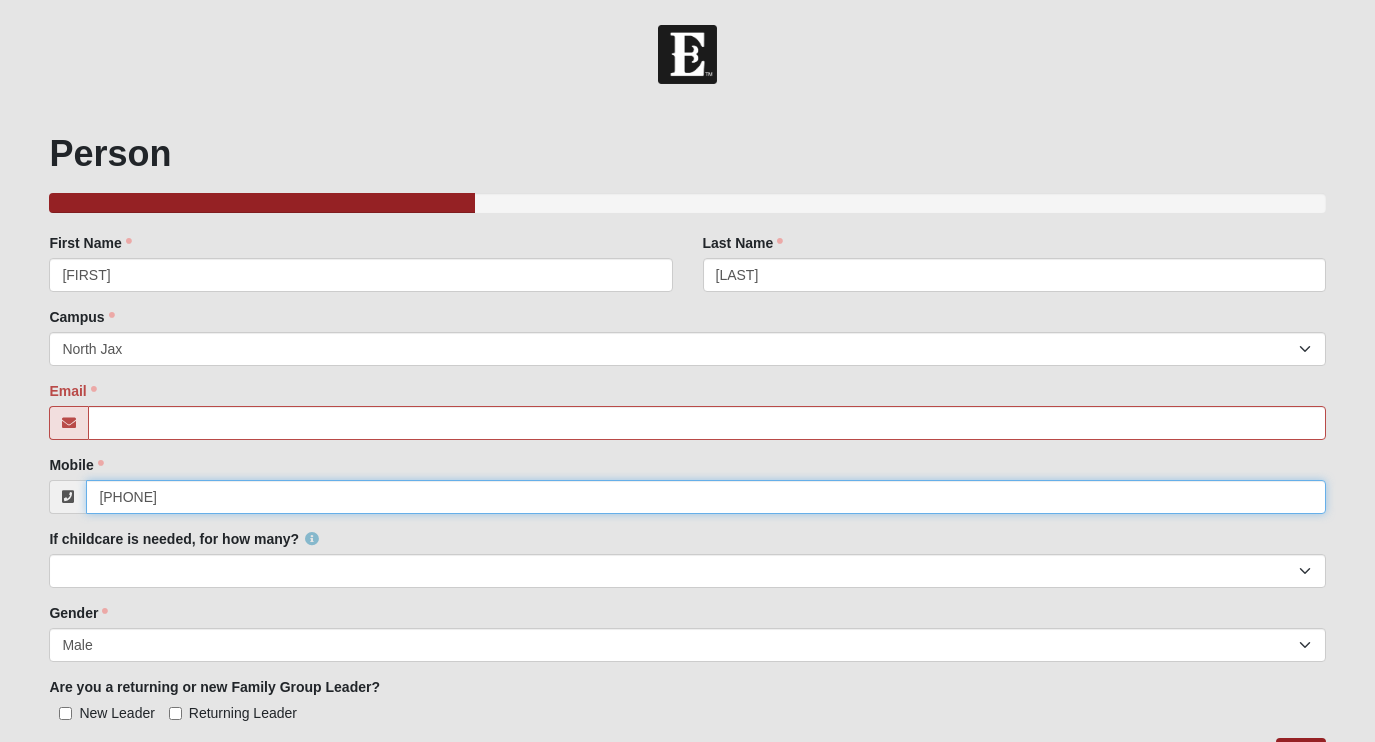 type on "(724) 261-0451" 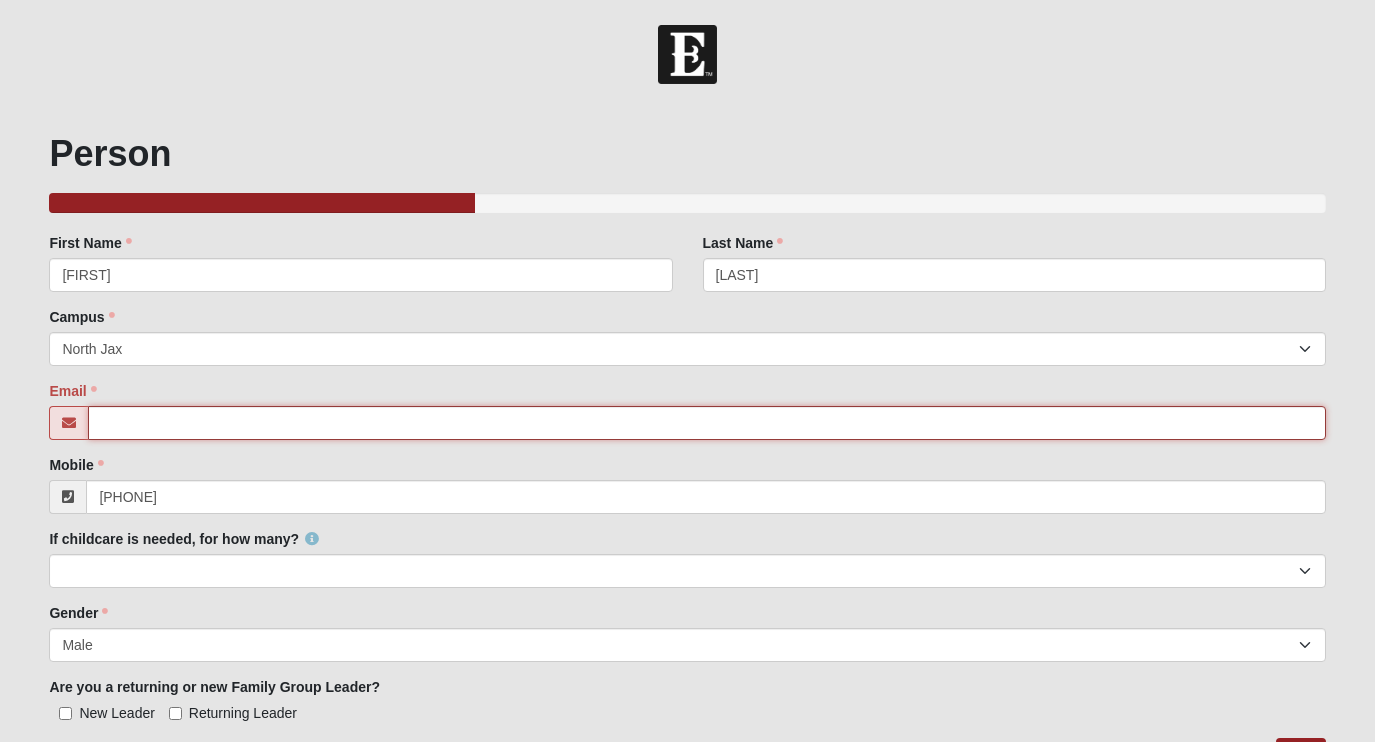 click on "Email" at bounding box center (706, 423) 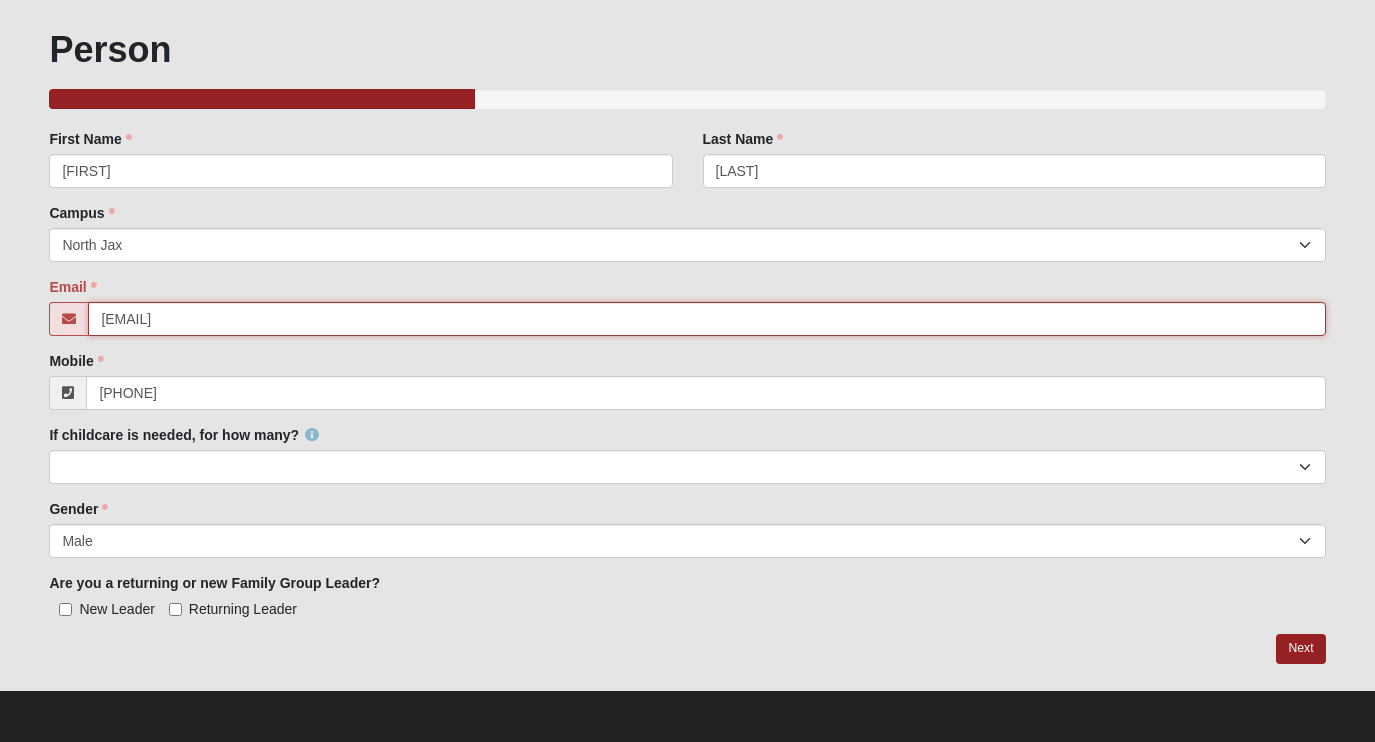 scroll, scrollTop: 104, scrollLeft: 0, axis: vertical 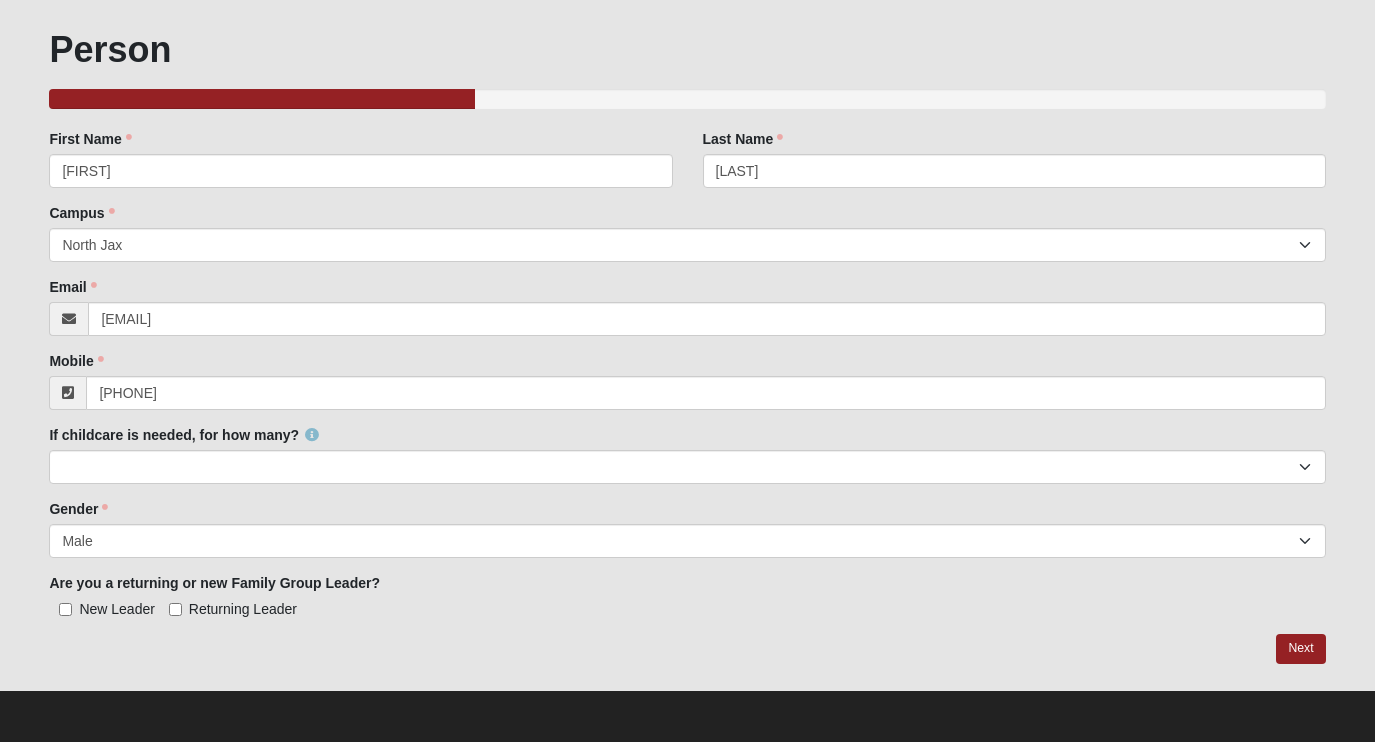 click on "Returning Leader" at bounding box center (175, 609) 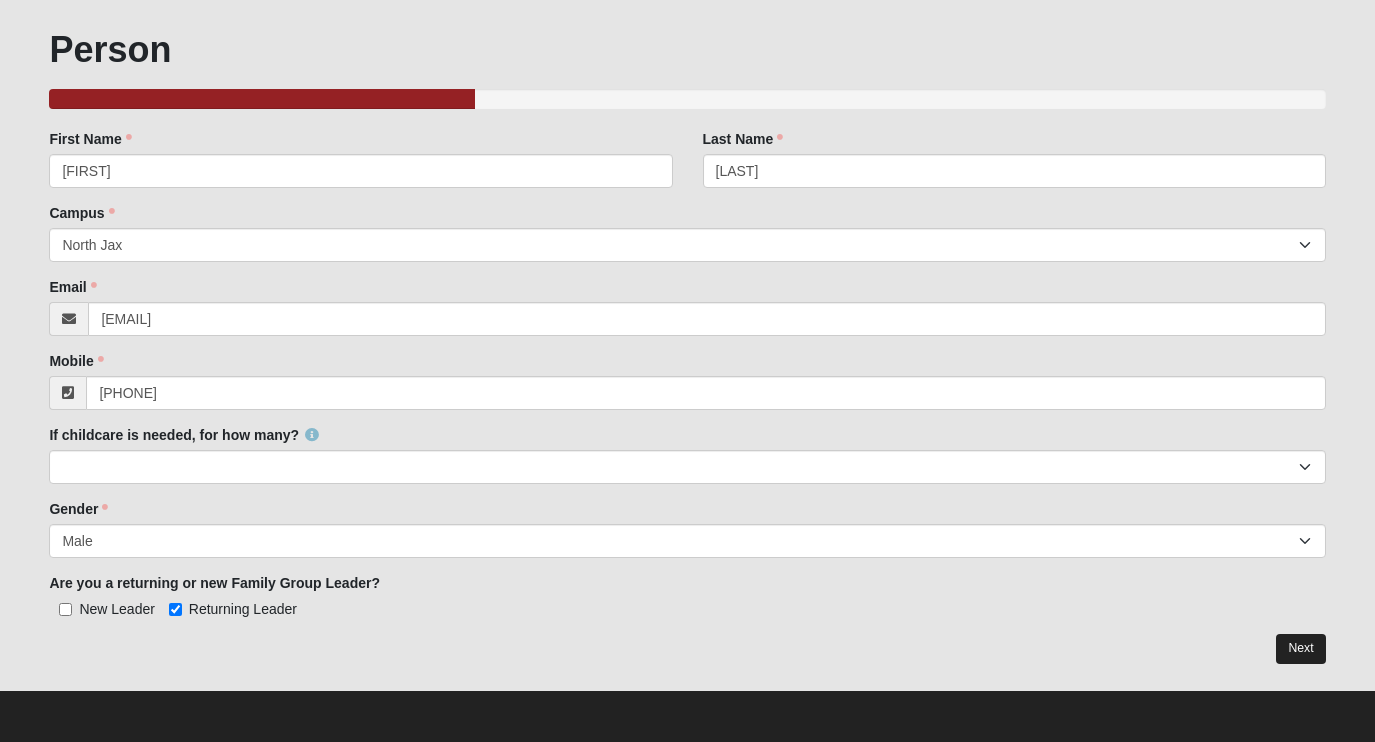 click on "Next" at bounding box center [1300, 648] 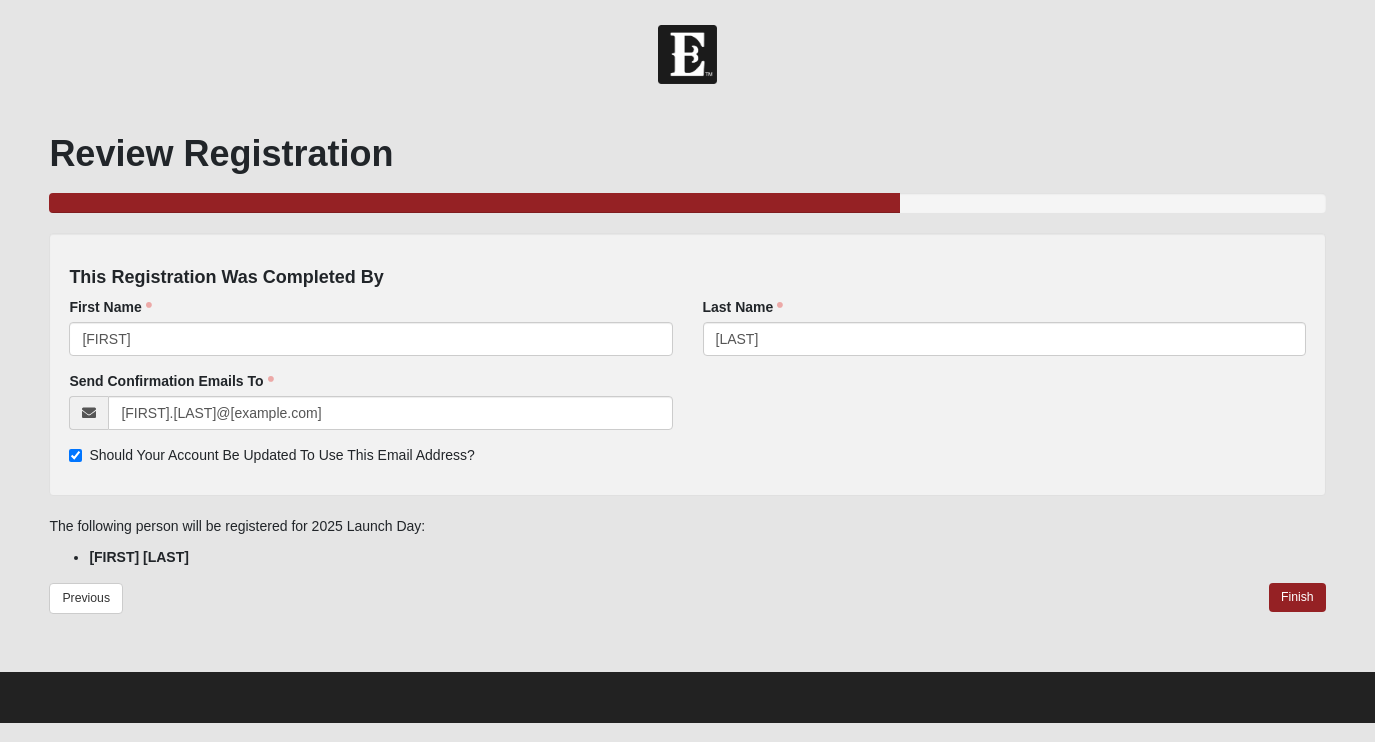 scroll, scrollTop: 0, scrollLeft: 0, axis: both 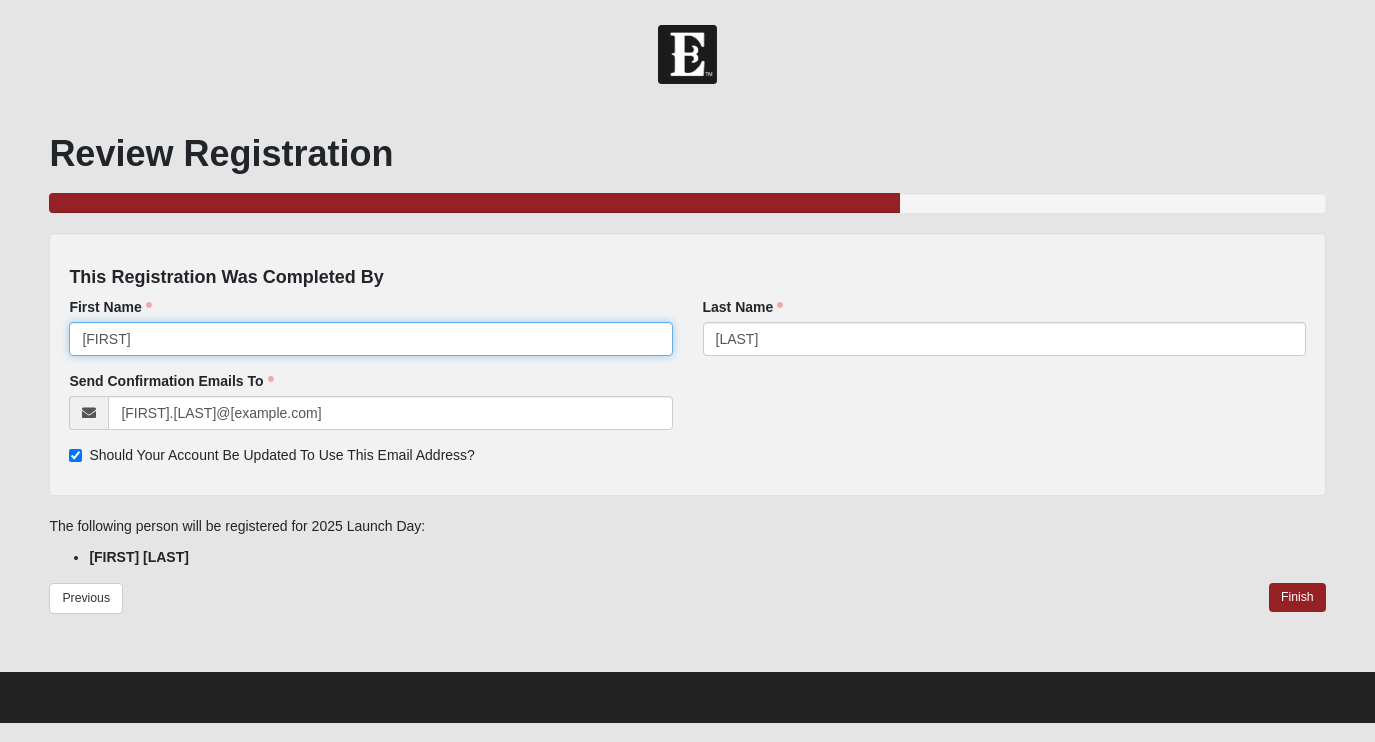 click on "[FIRST]" at bounding box center (370, 339) 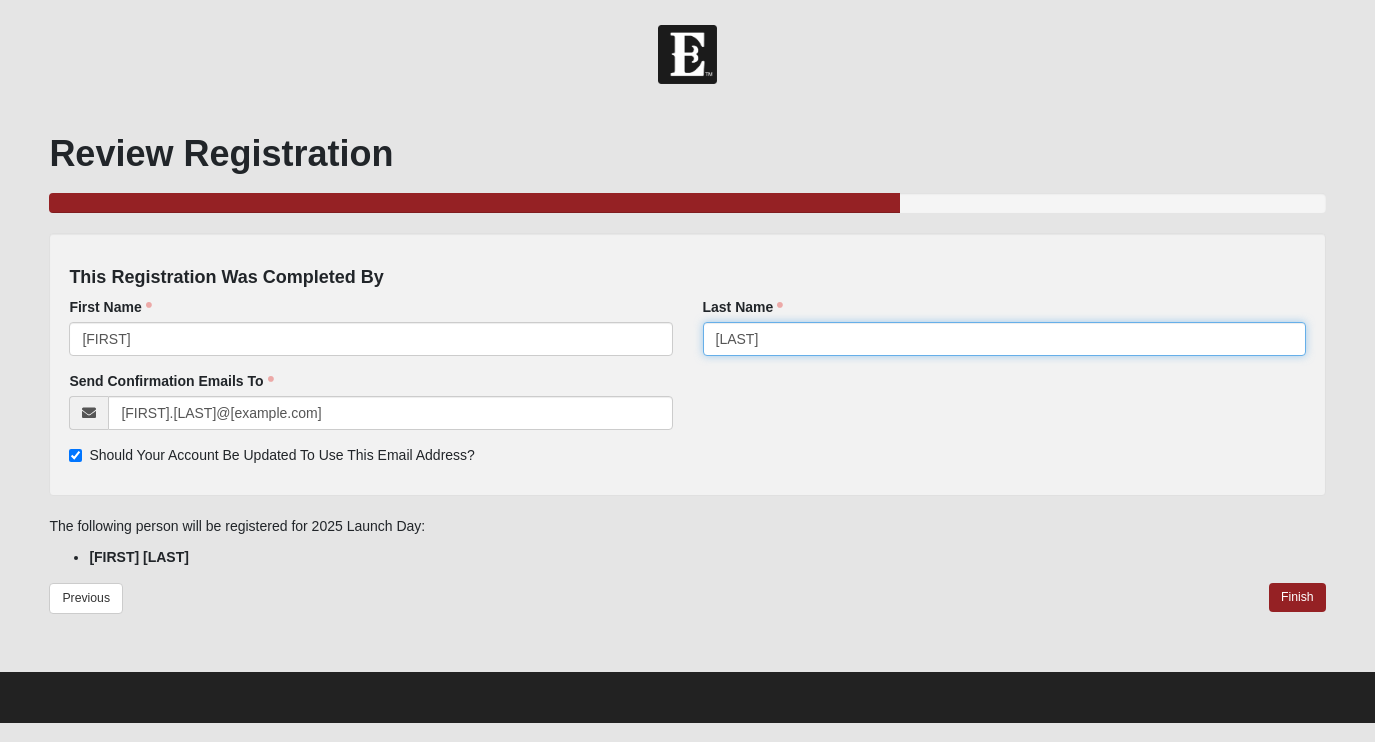 type on "Ledyard" 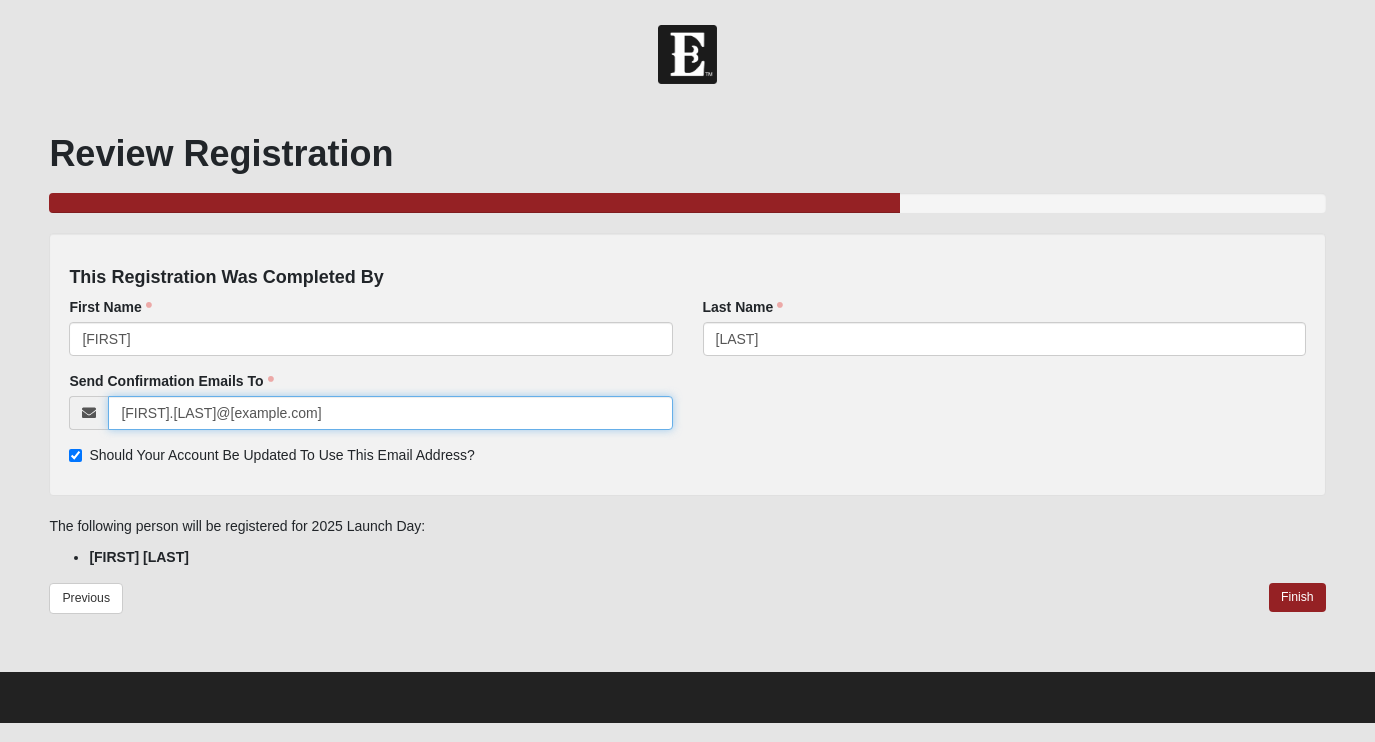 click on "johnathan.allmon@coe22.com" at bounding box center [390, 413] 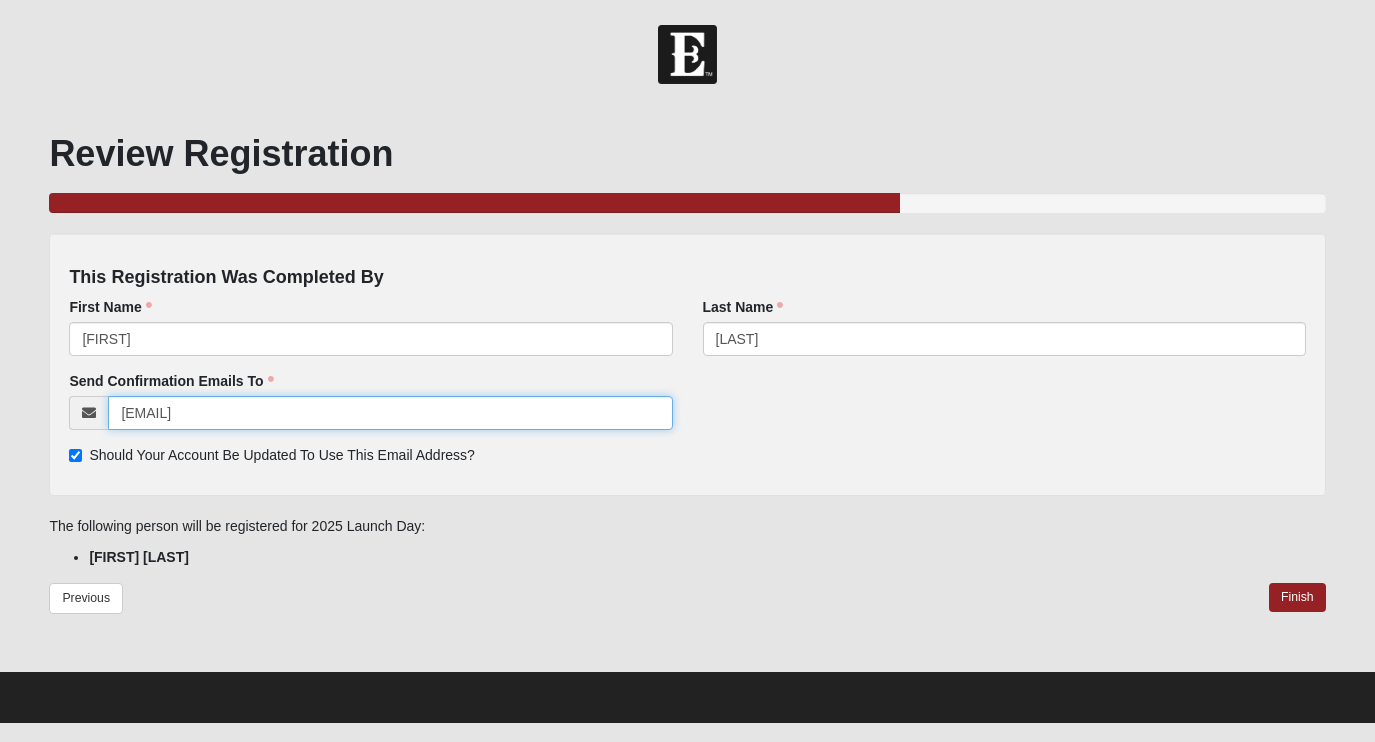 type on "jaledyard22@comcast.net" 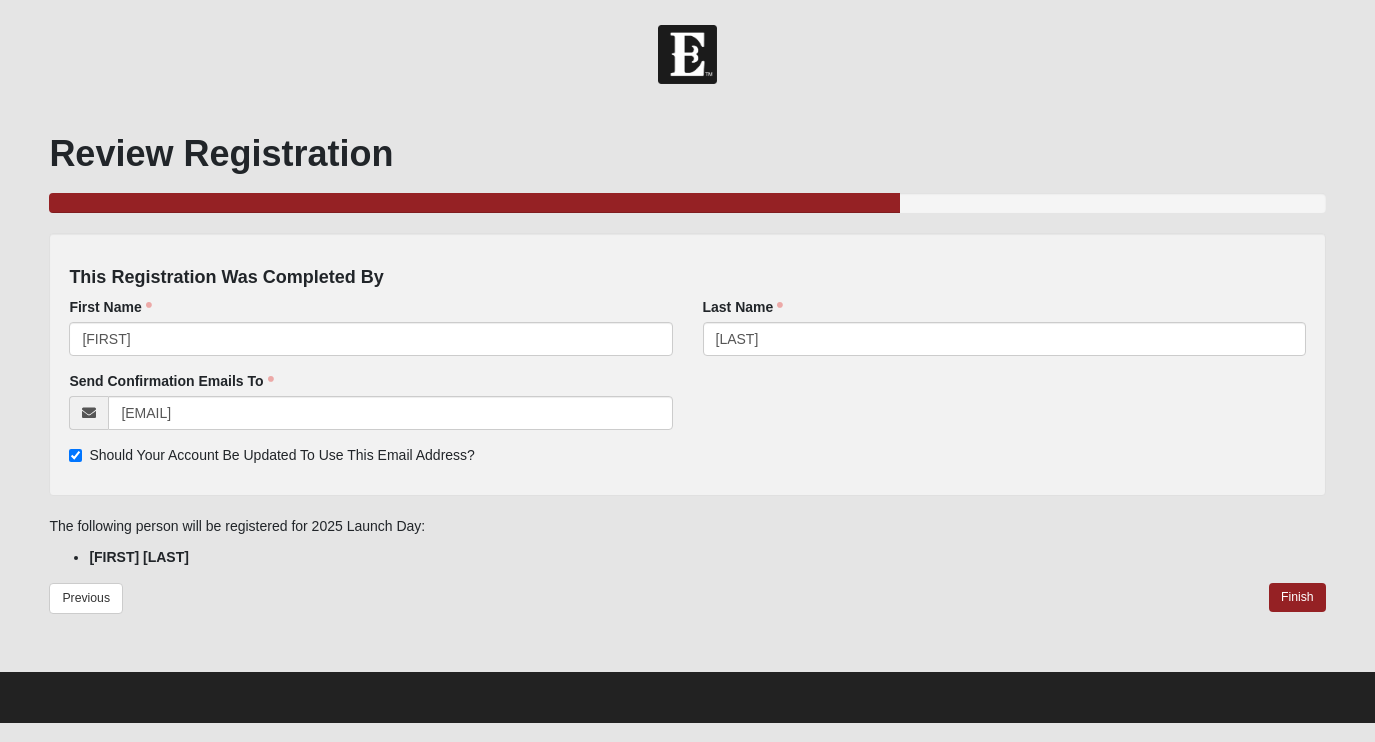 click on "Should Your Account Be Updated To Use This Email Address?" at bounding box center (75, 455) 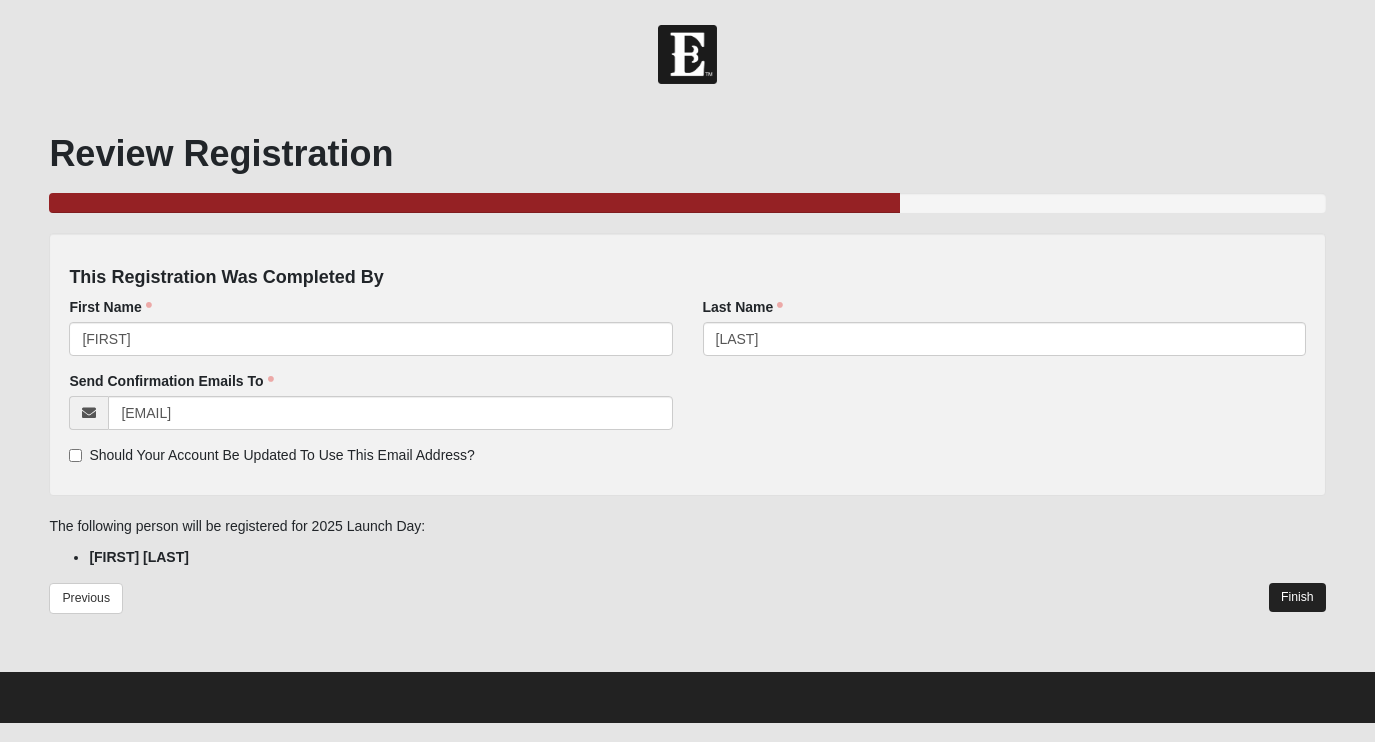 click on "Finish" at bounding box center [1297, 597] 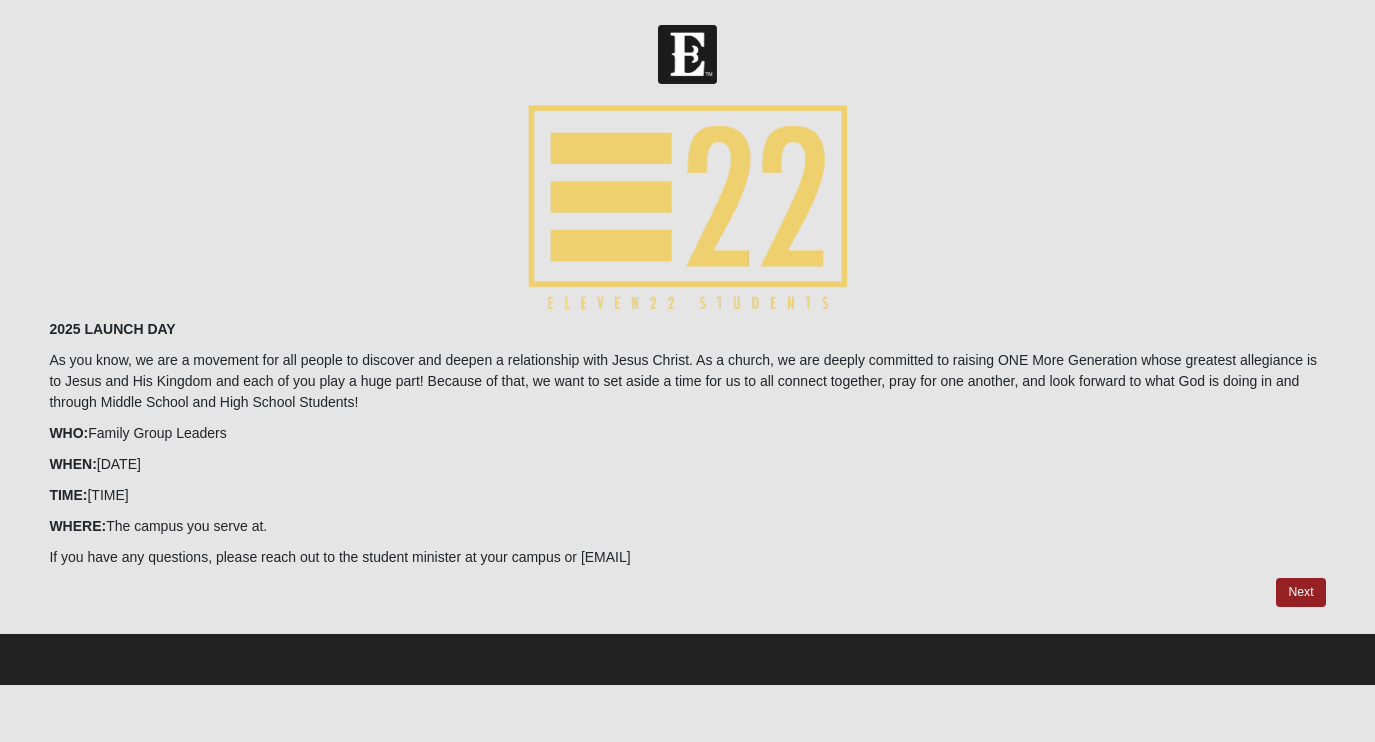scroll, scrollTop: 0, scrollLeft: 0, axis: both 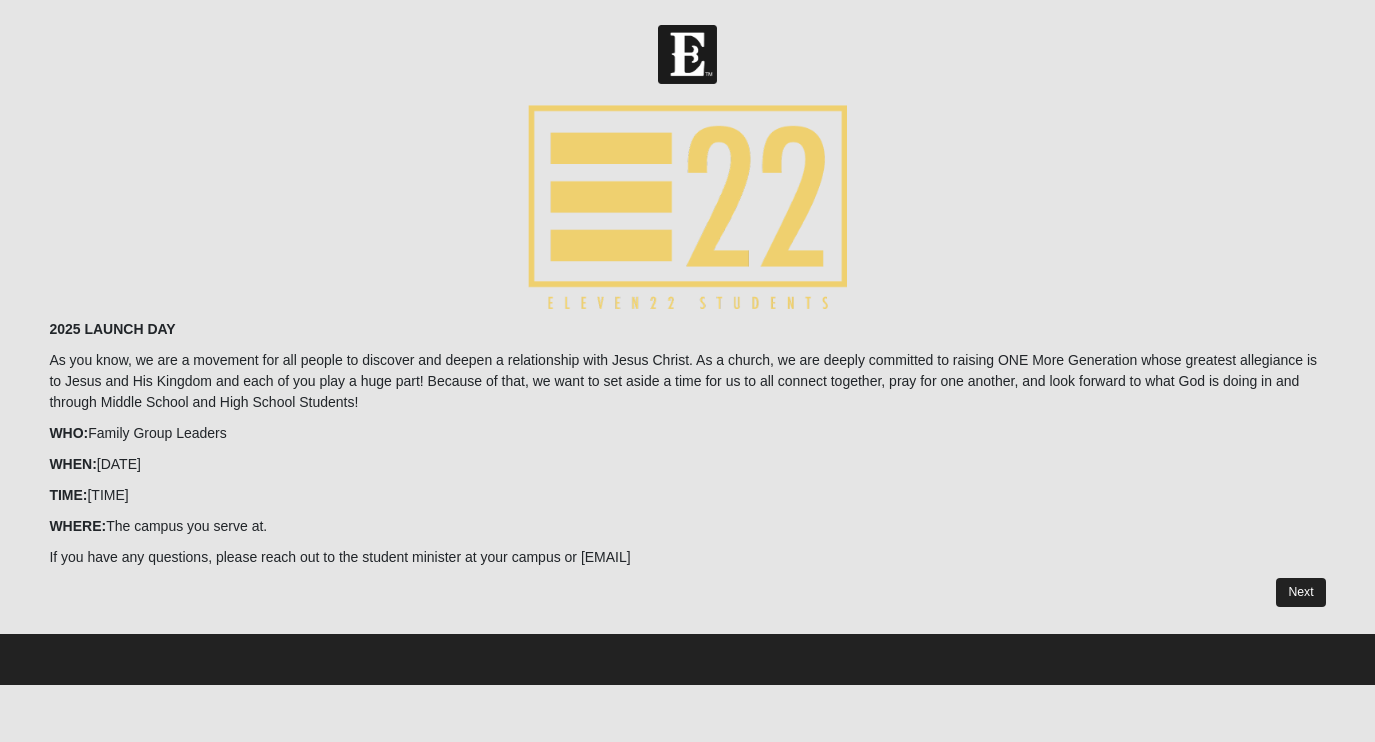 click on "Next" at bounding box center [1300, 592] 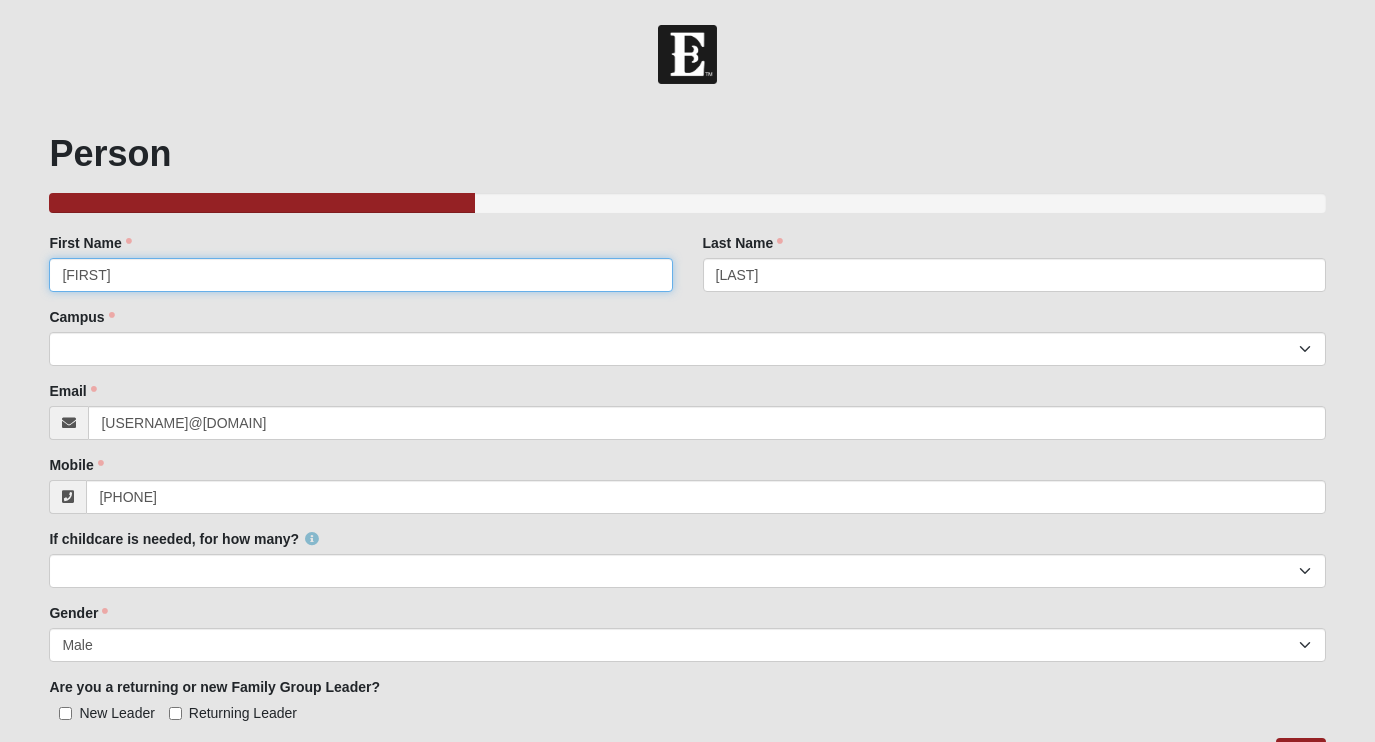 click on "[FIRST]" at bounding box center [360, 275] 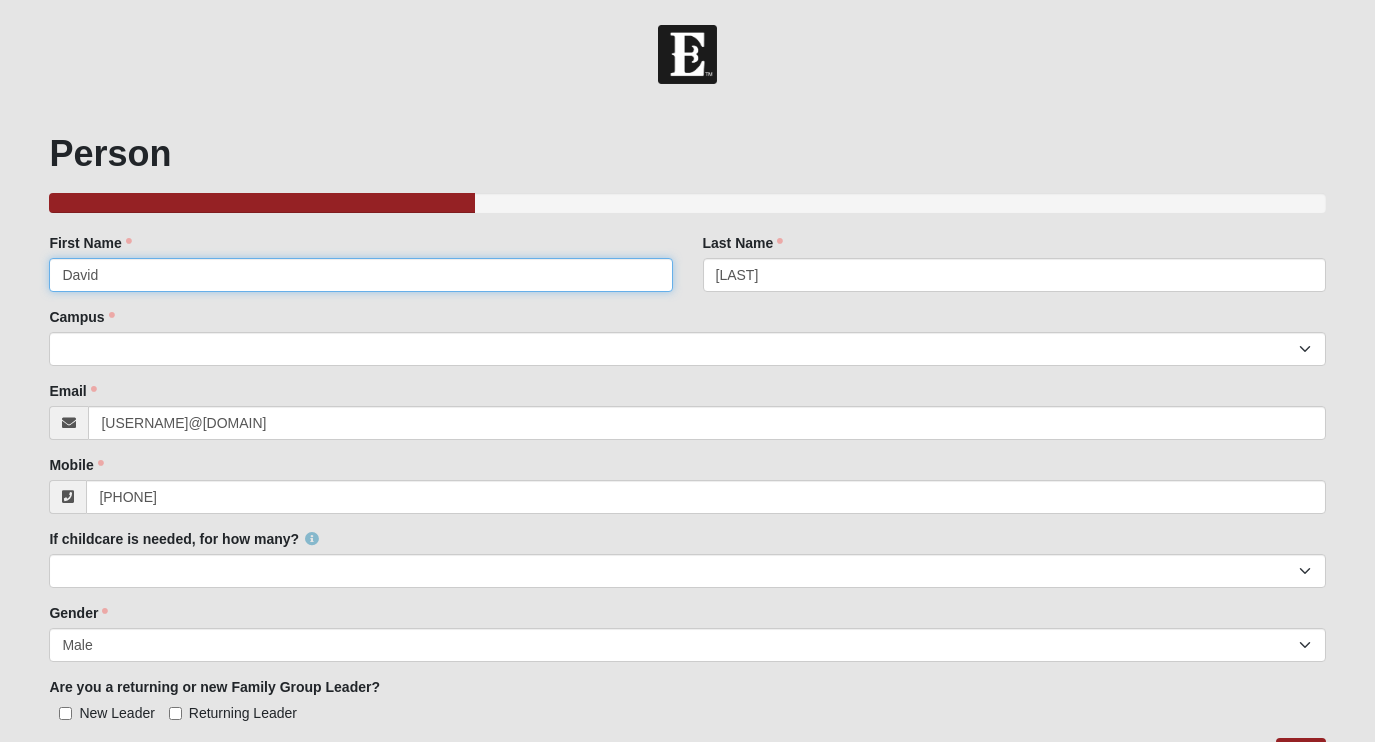 type on "David" 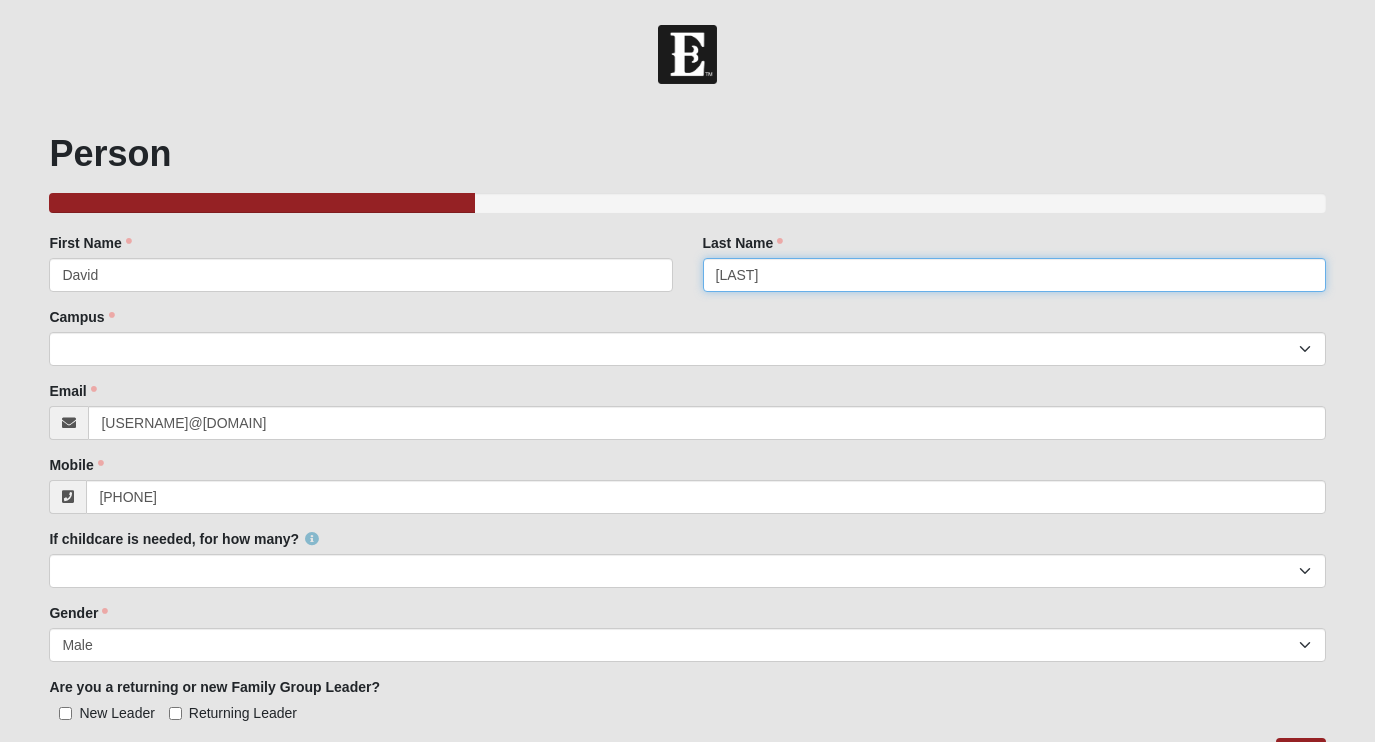 type on "Sartoph" 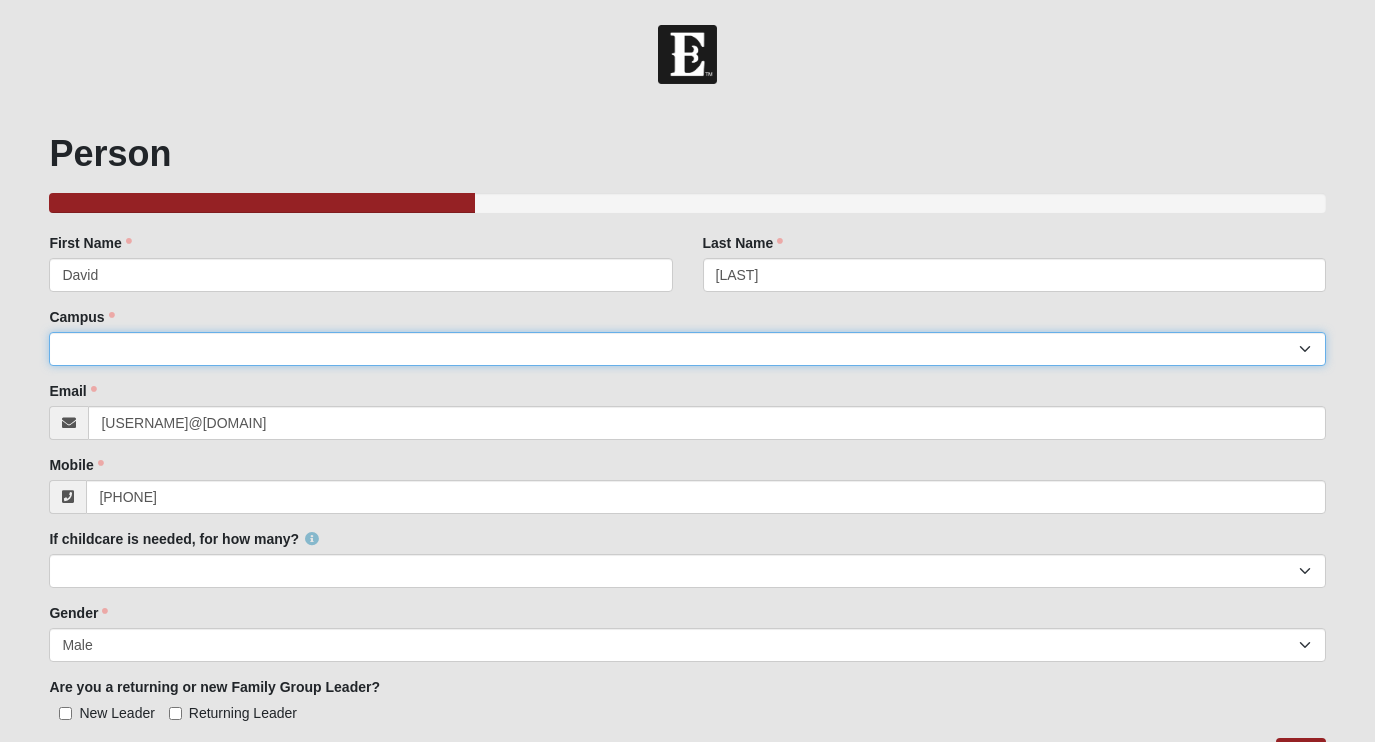 select on "15" 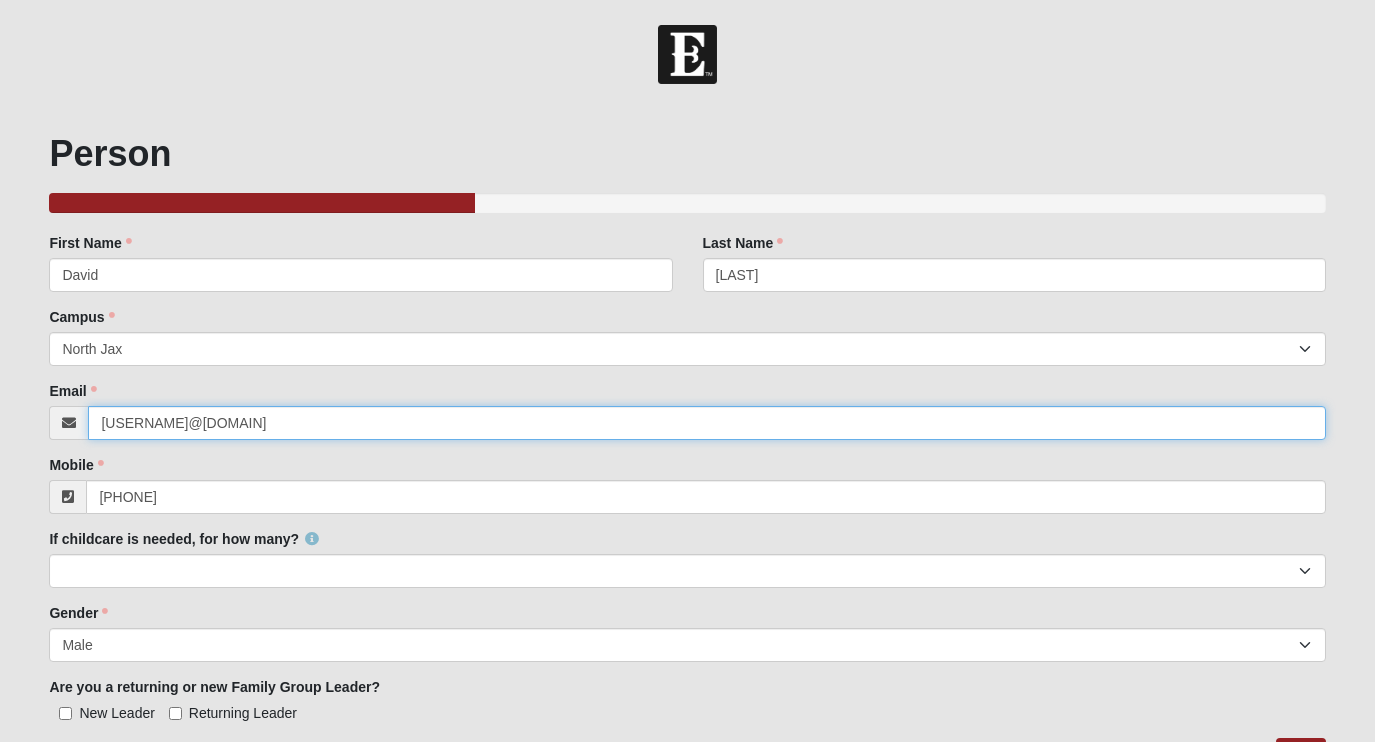 click on "[EMAIL]" at bounding box center (706, 423) 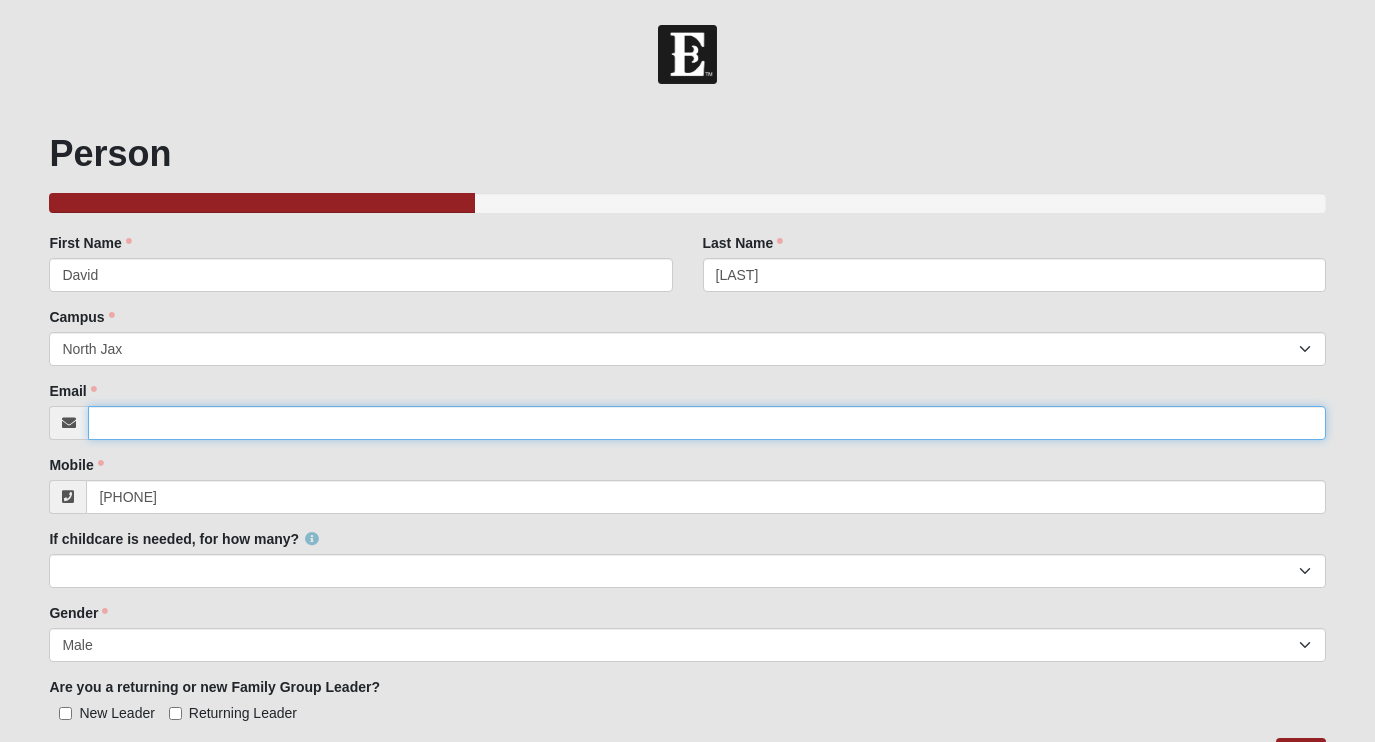 type 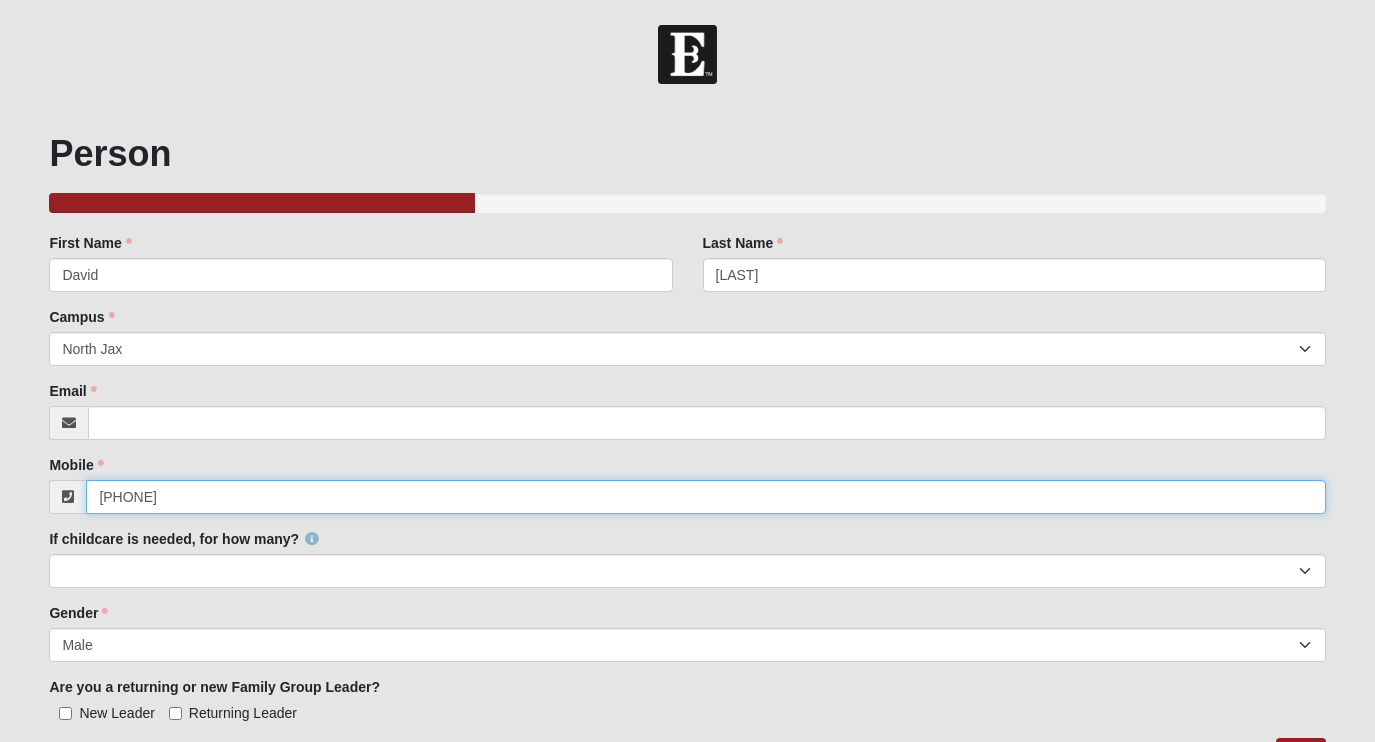 click on "[PHONE]" at bounding box center (705, 497) 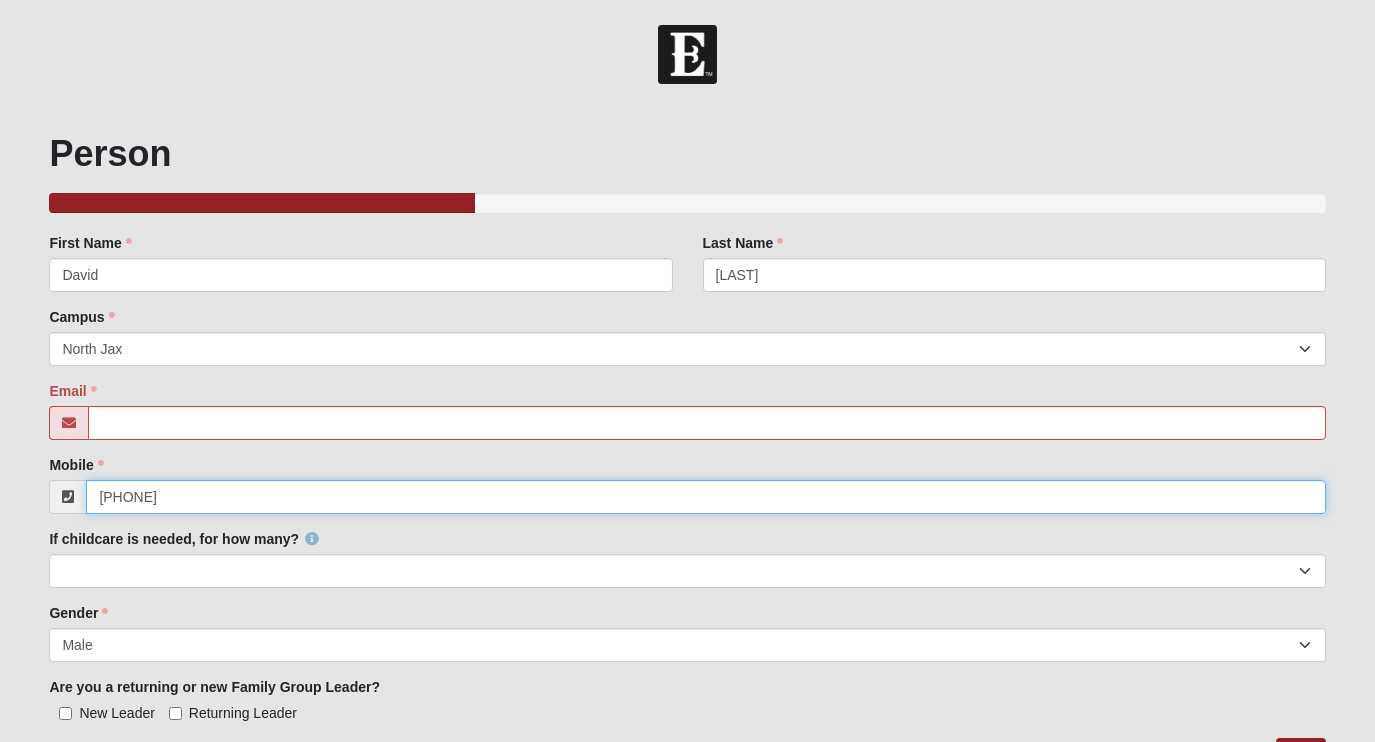 click on "[PHONE]" at bounding box center [705, 497] 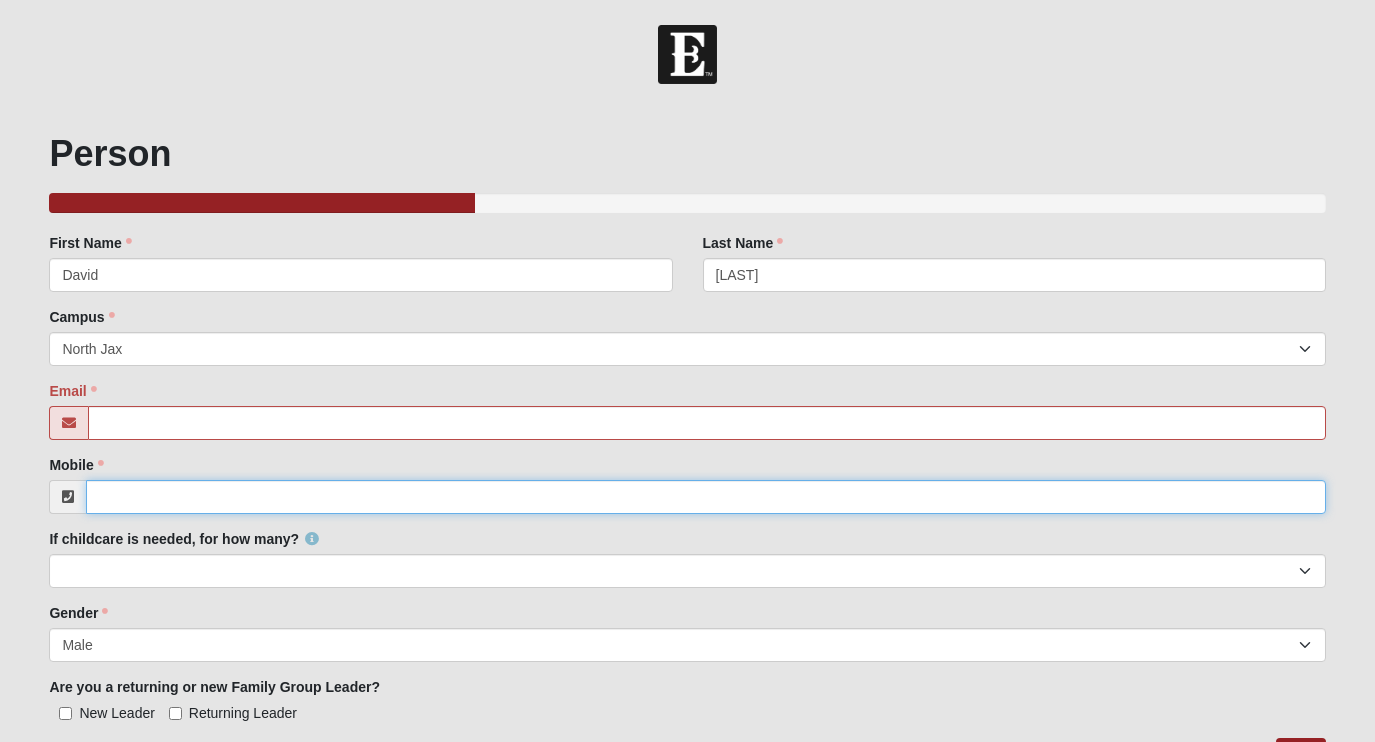 paste on "(850) 503-1187" 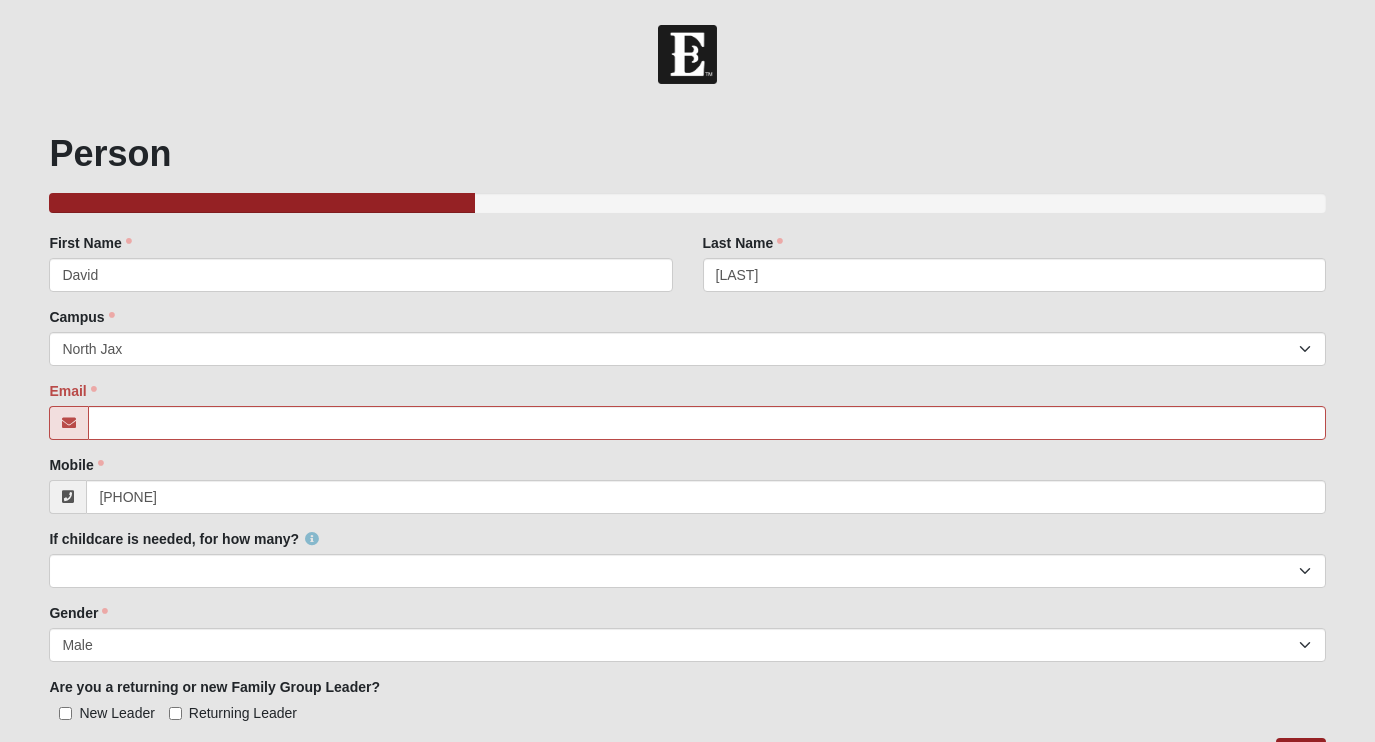 type on "(850) 503-1187" 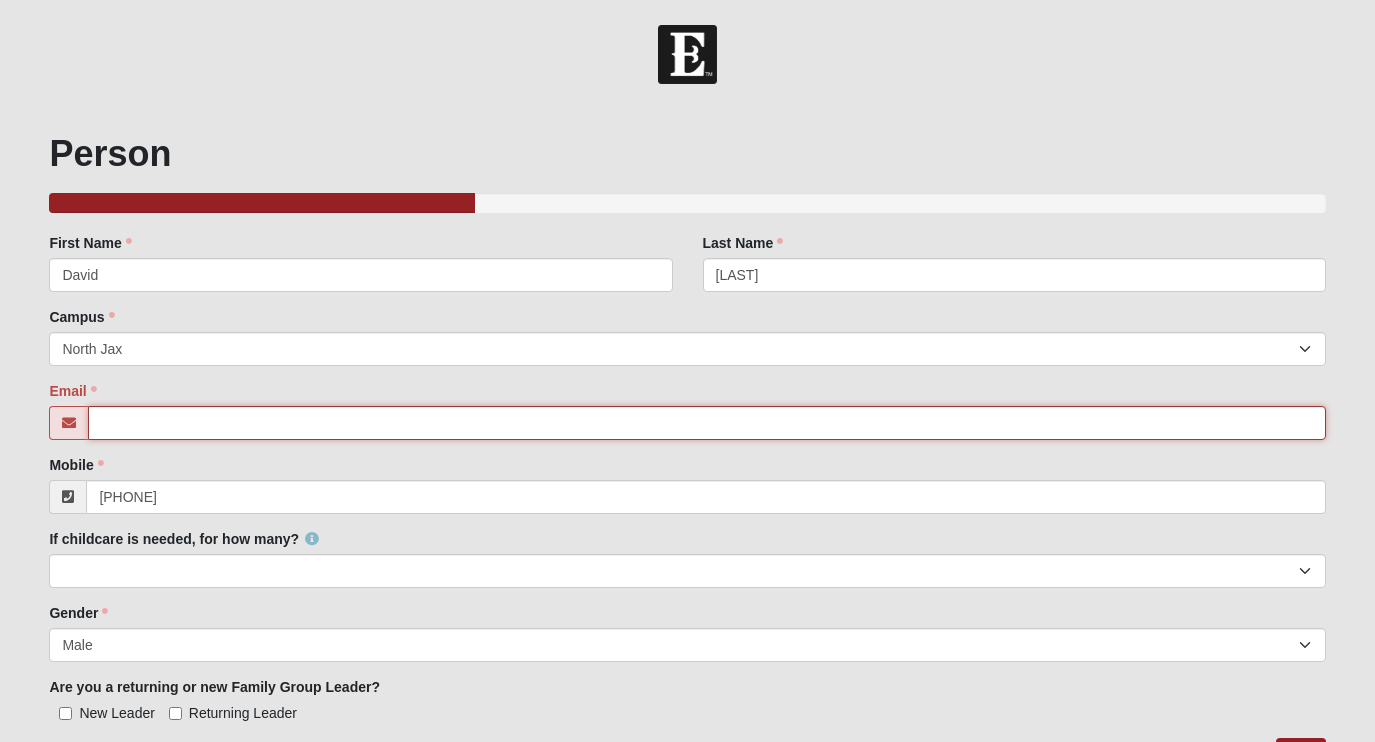 click on "Email" at bounding box center (706, 423) 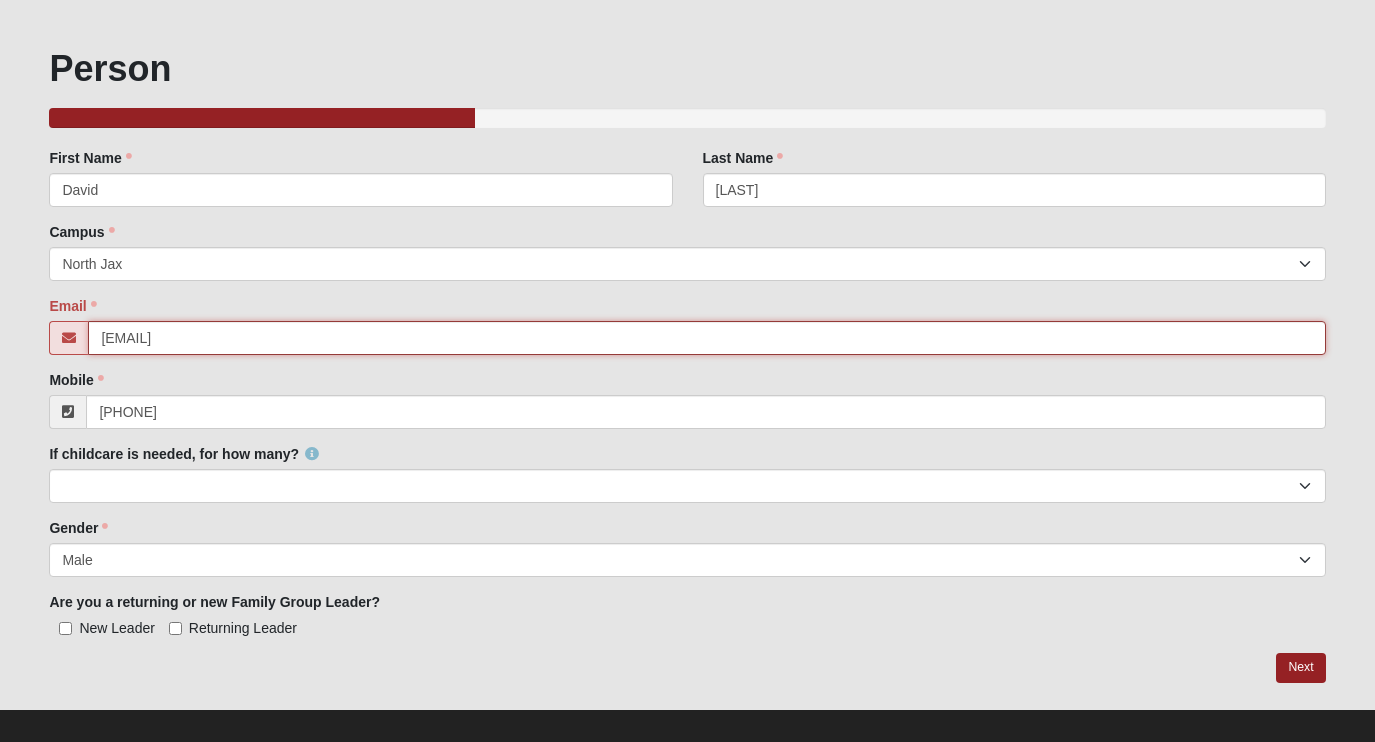 scroll, scrollTop: 88, scrollLeft: 0, axis: vertical 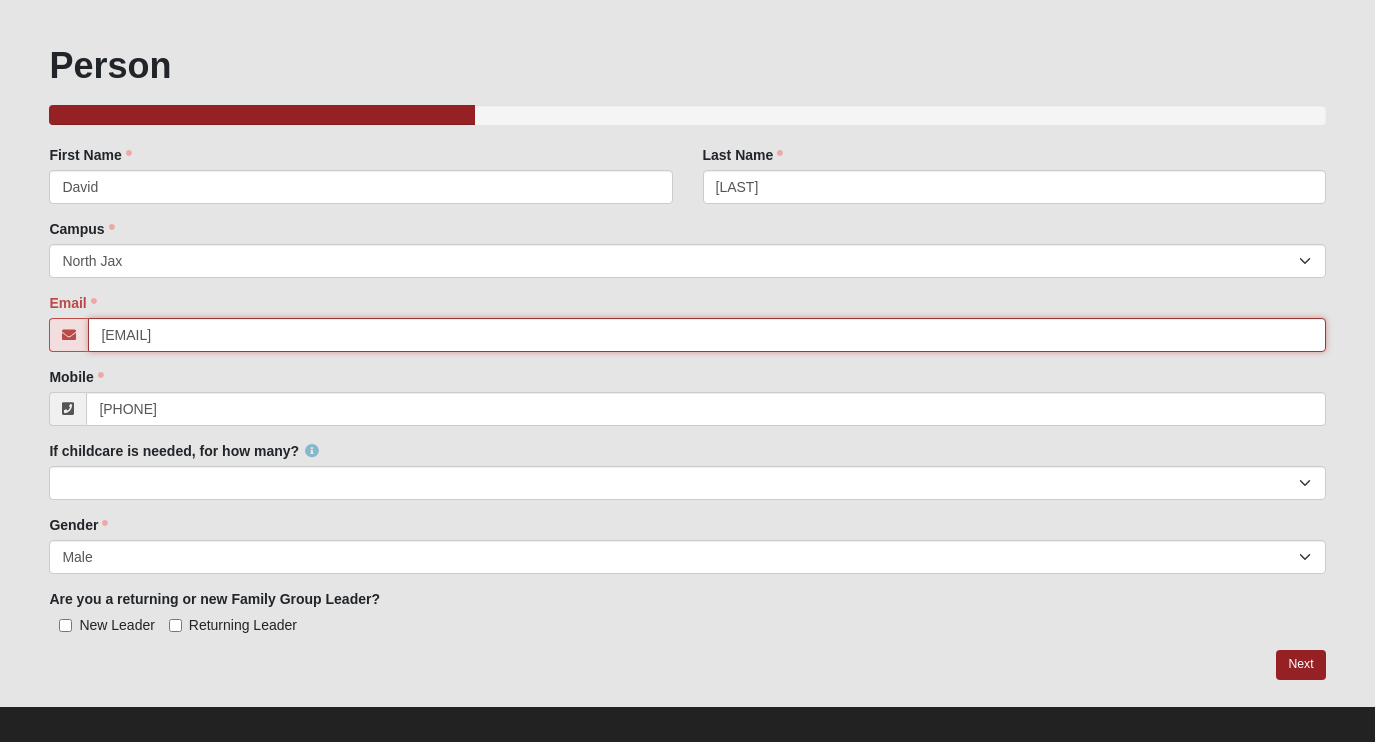 type on "dfsartoph@yahoo.com" 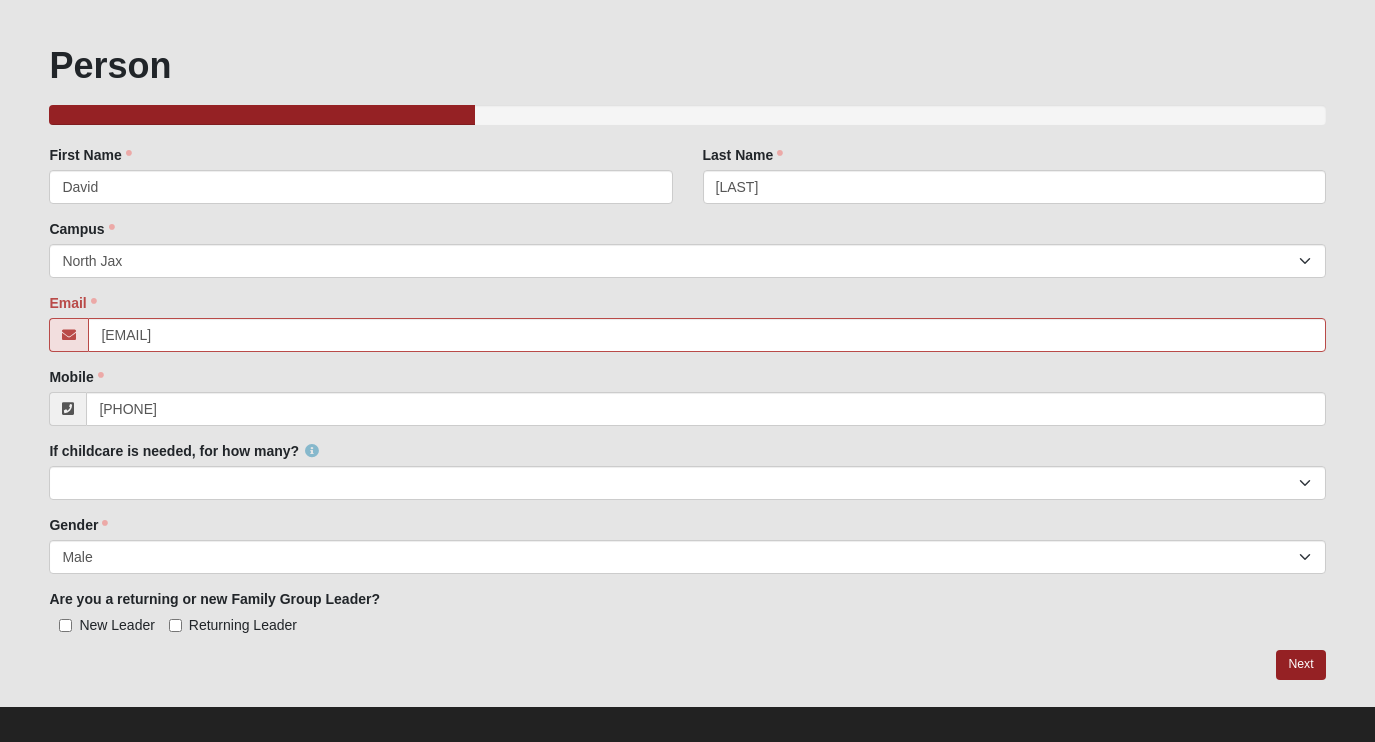 click on "New Leader" at bounding box center (102, 625) 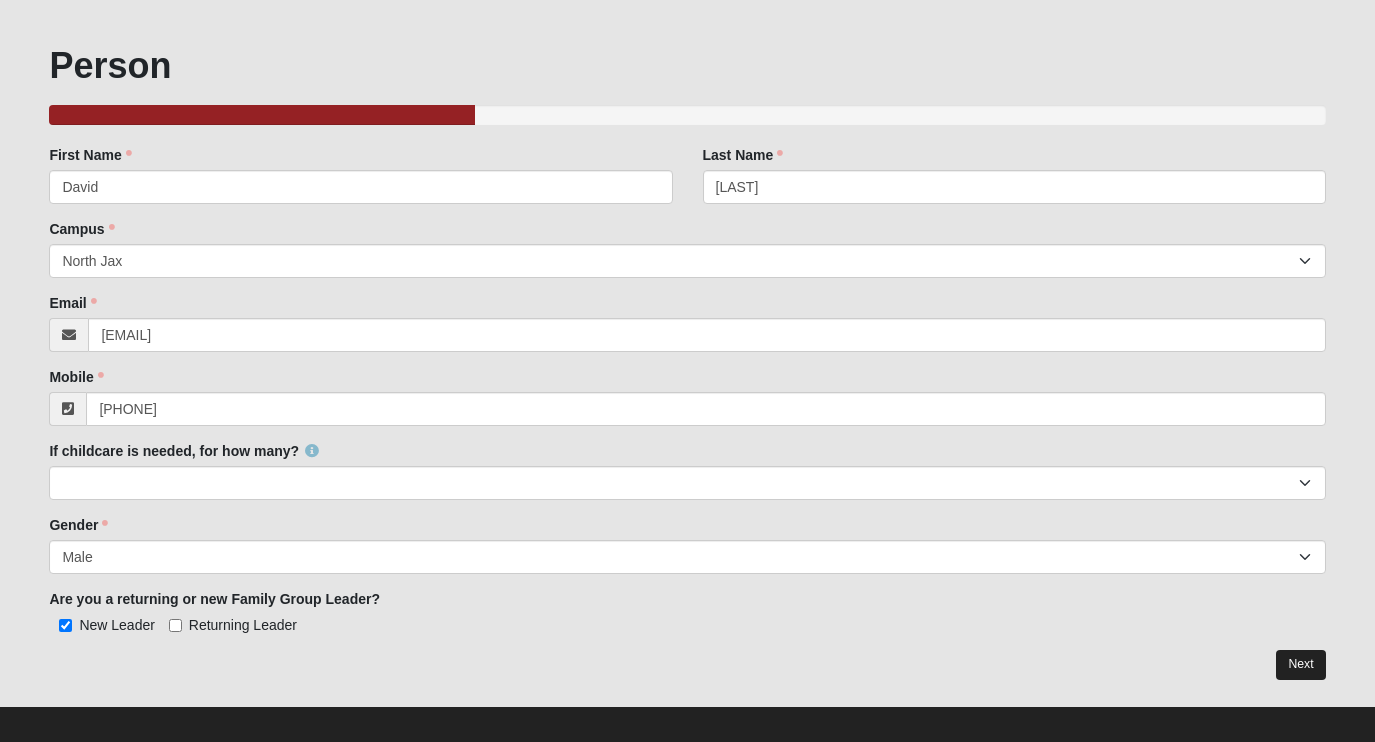 click on "Next" at bounding box center [1300, 664] 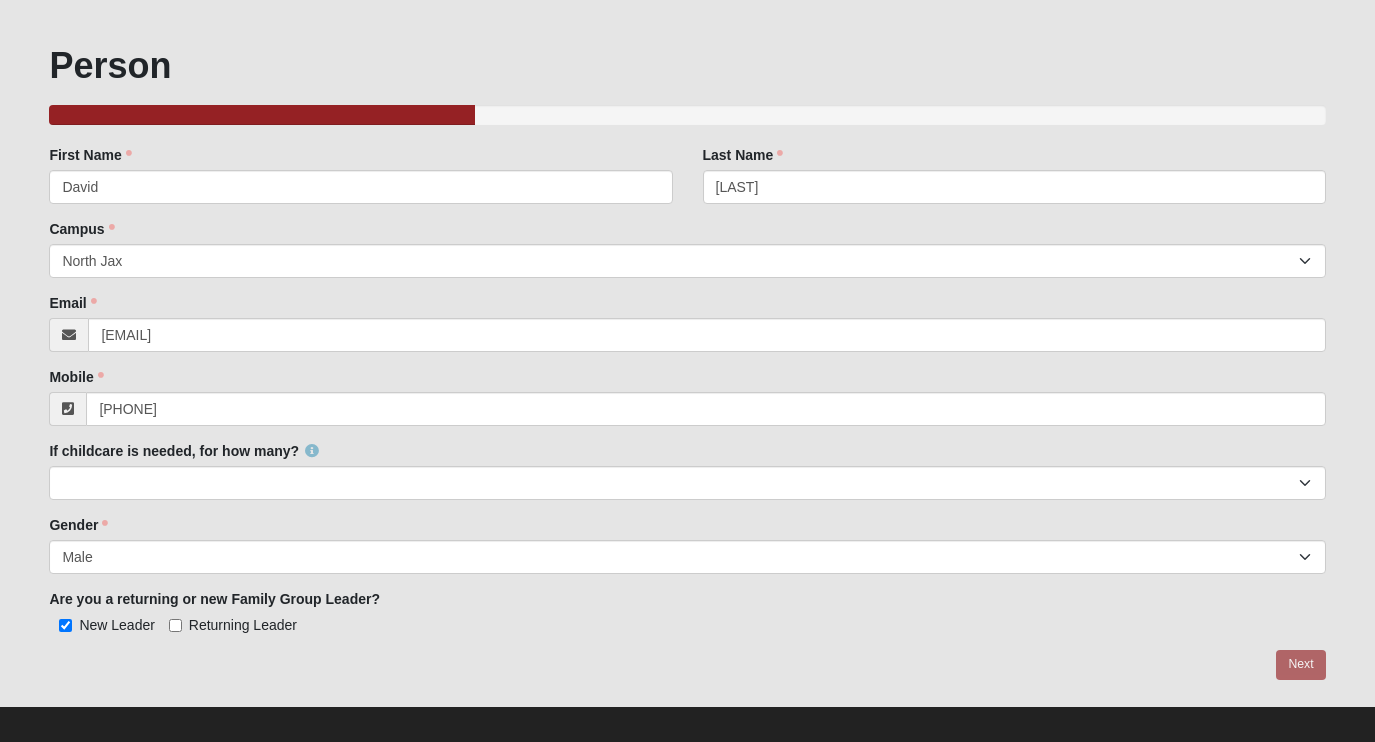 scroll, scrollTop: 0, scrollLeft: 0, axis: both 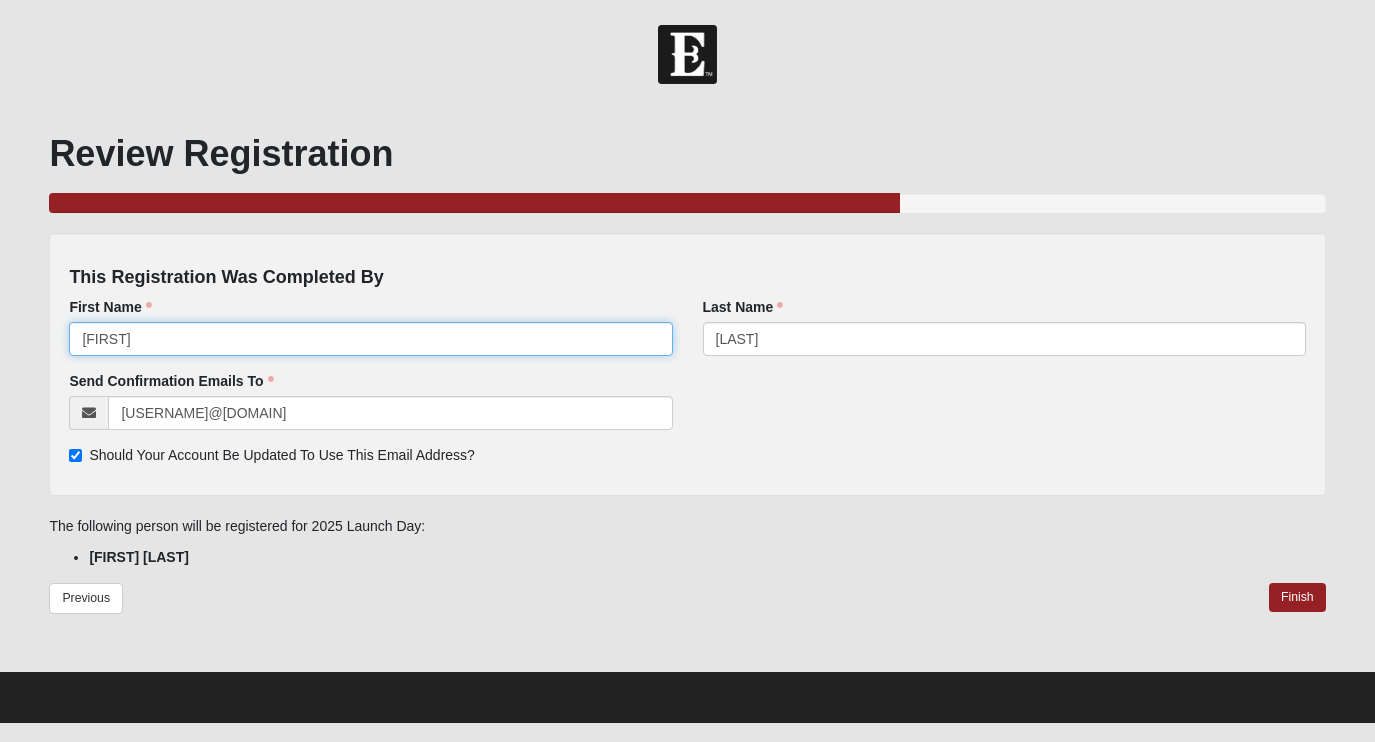 click on "[FIRST]" at bounding box center (370, 339) 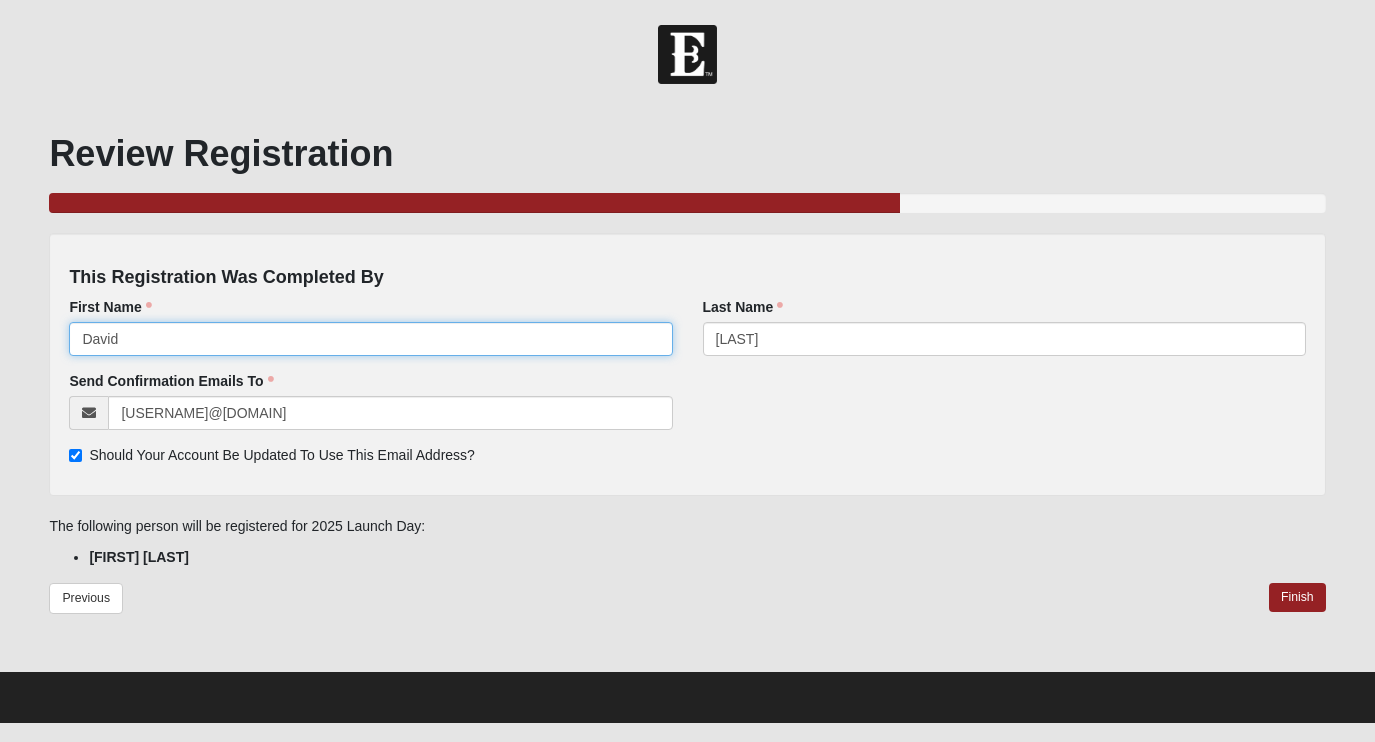 type on "David" 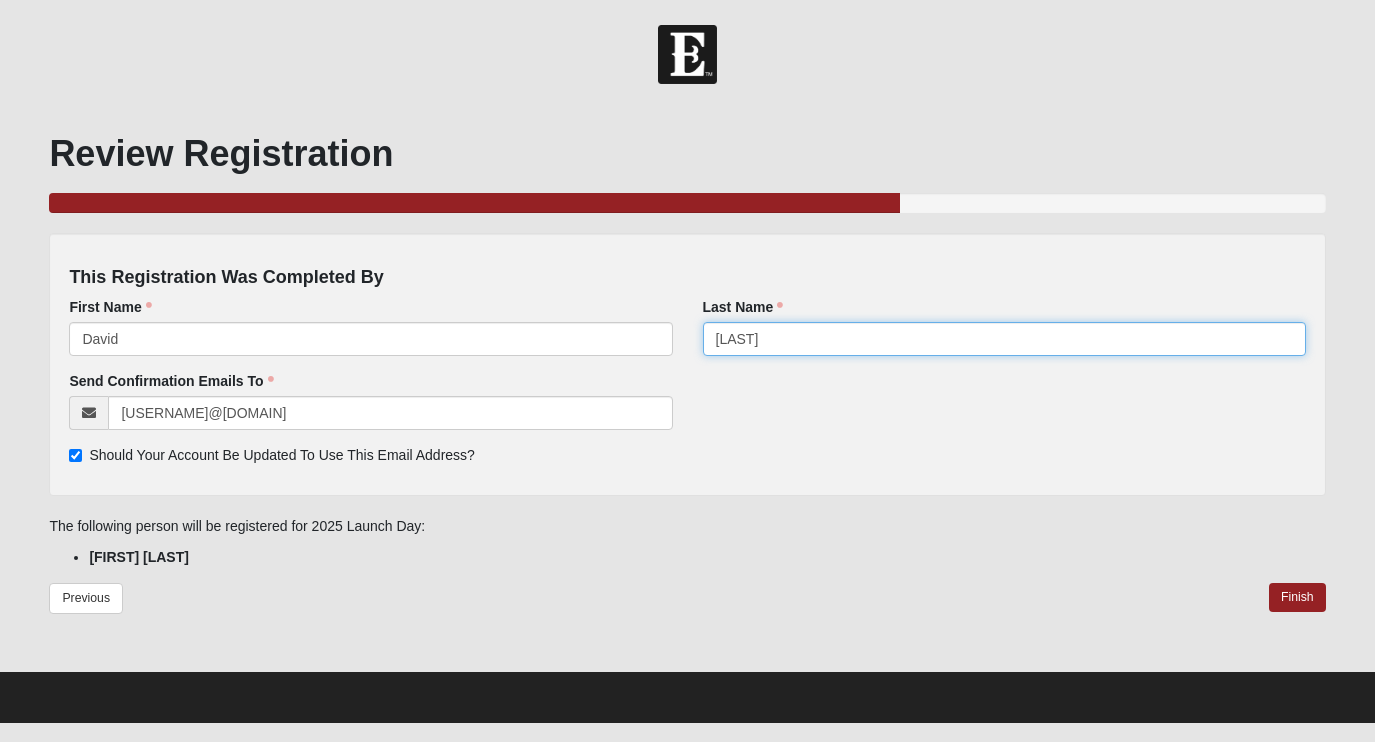 type on "A" 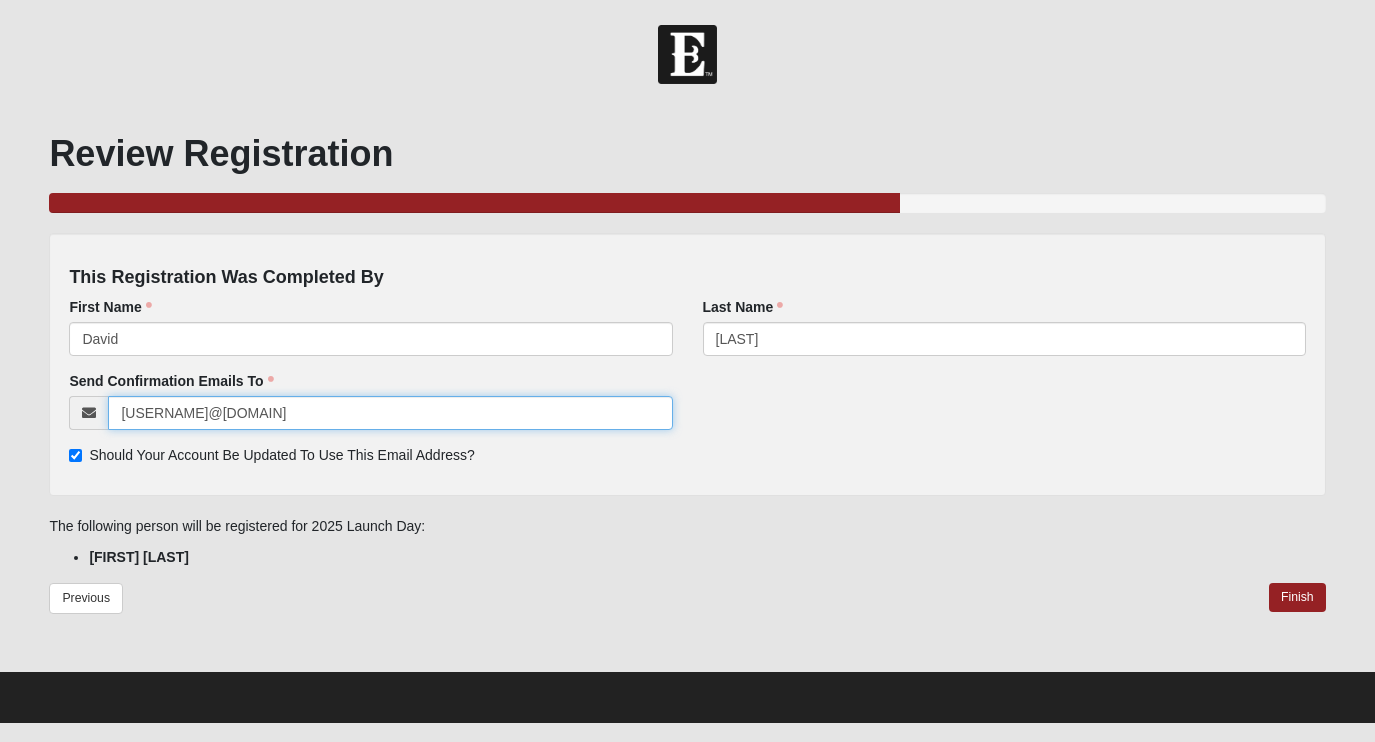 paste on "dfsartoph@yahoo" 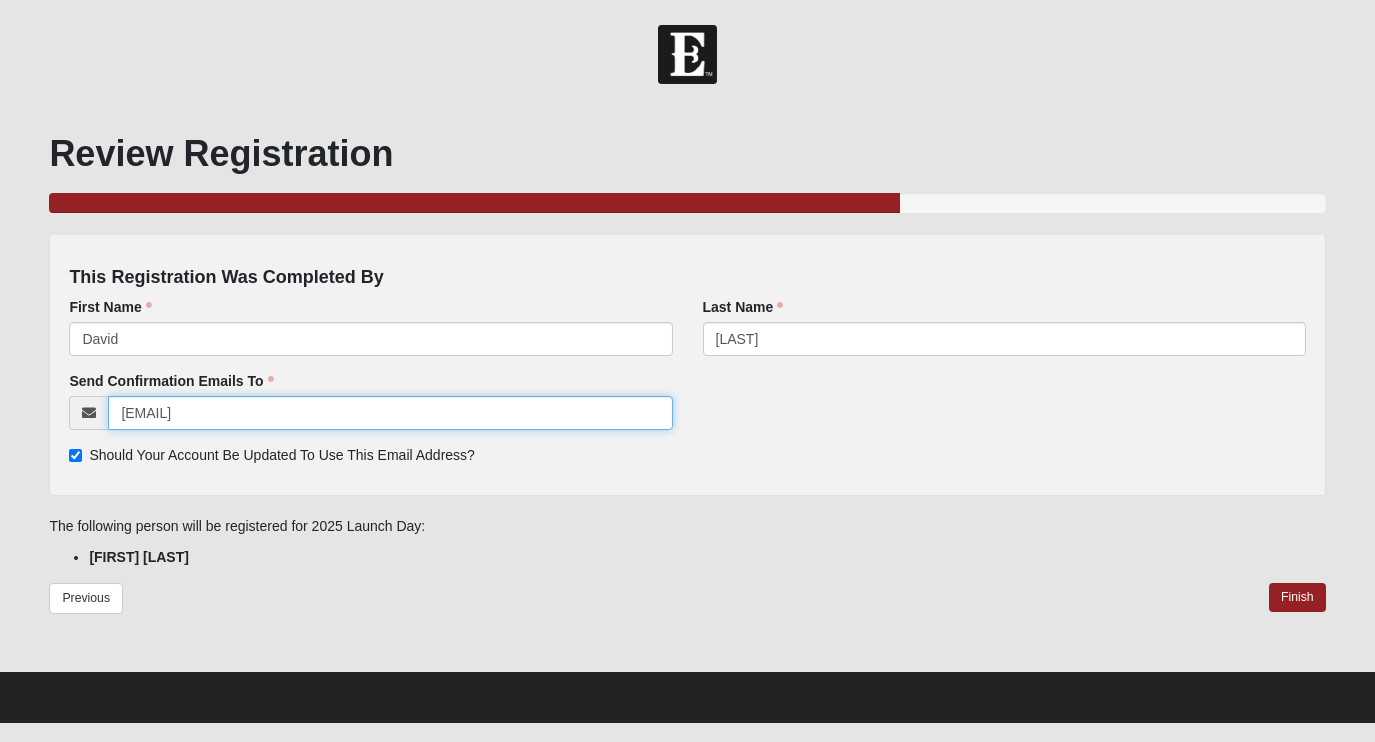 type on "dfsartoph@yahoo.com" 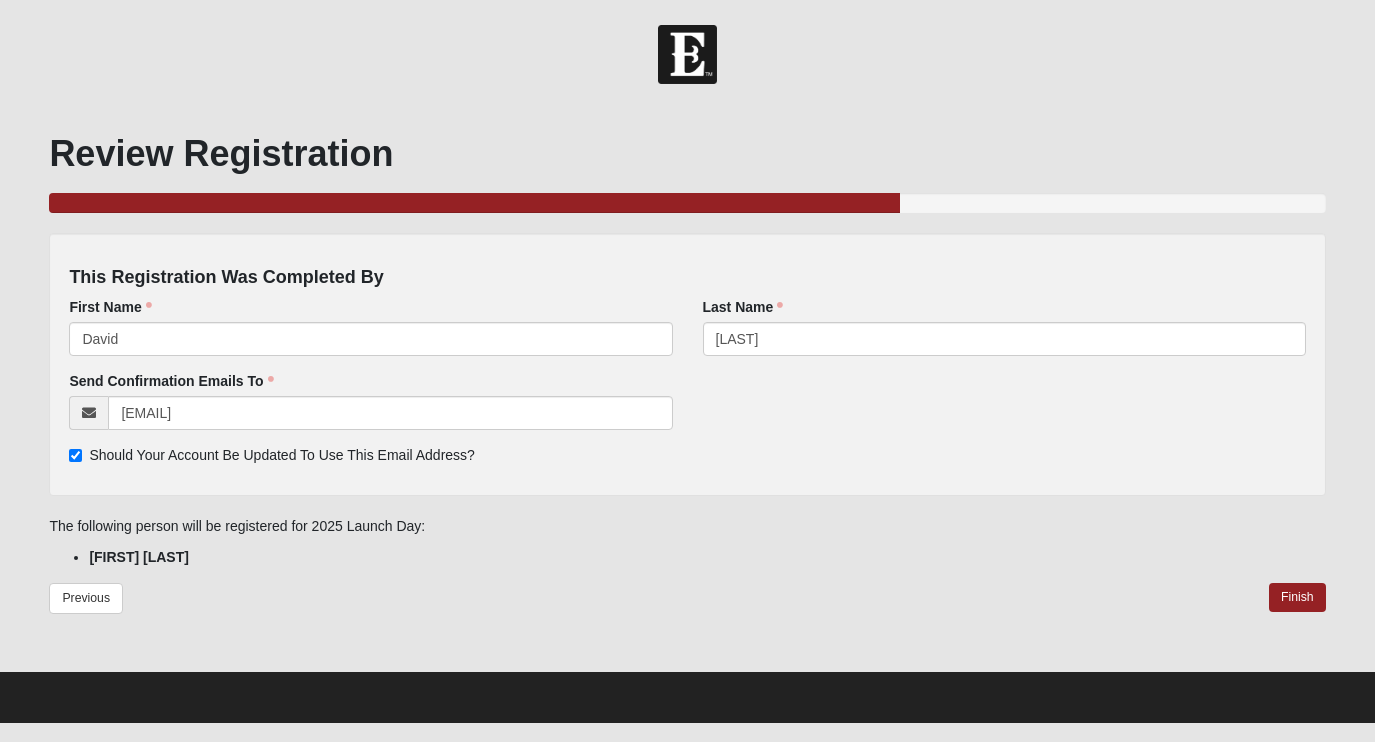 click on "Should Your Account Be Updated To Use This Email Address?" at bounding box center (75, 455) 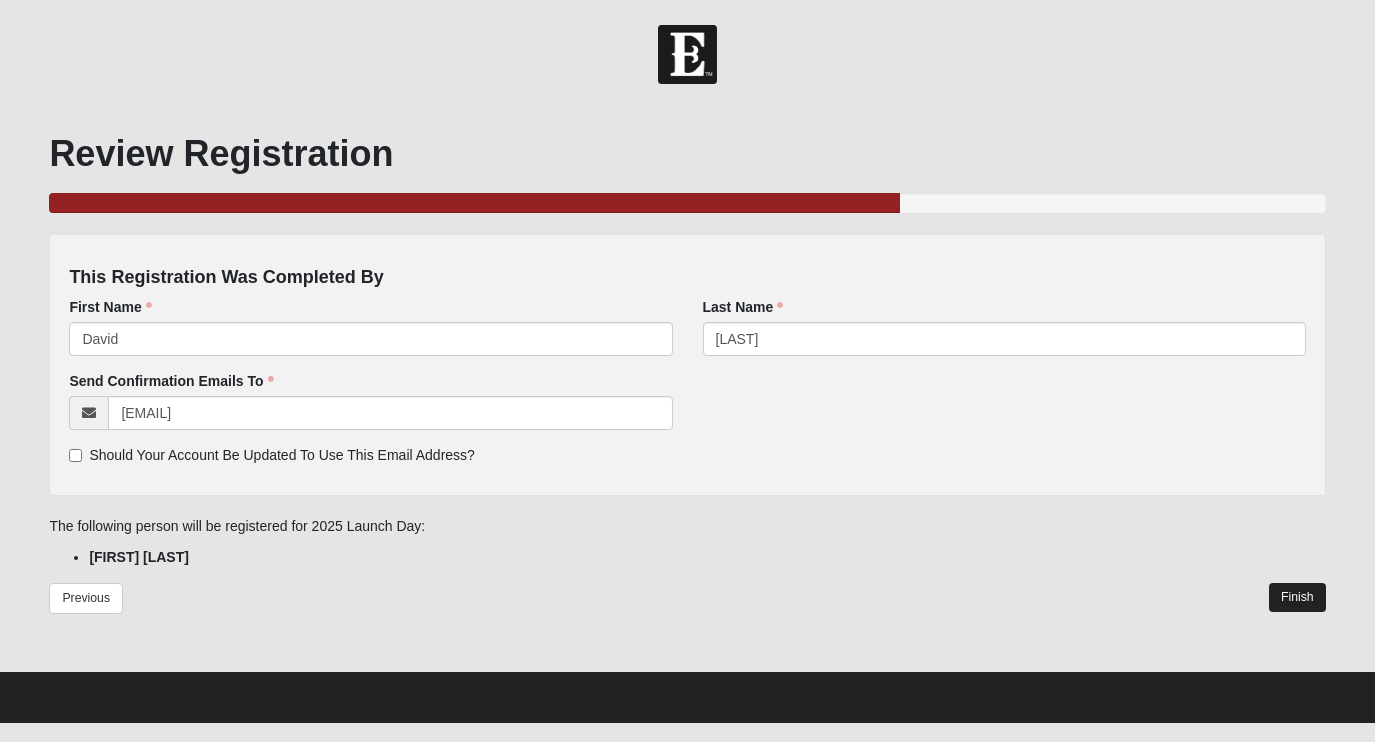click on "Finish" at bounding box center [1297, 597] 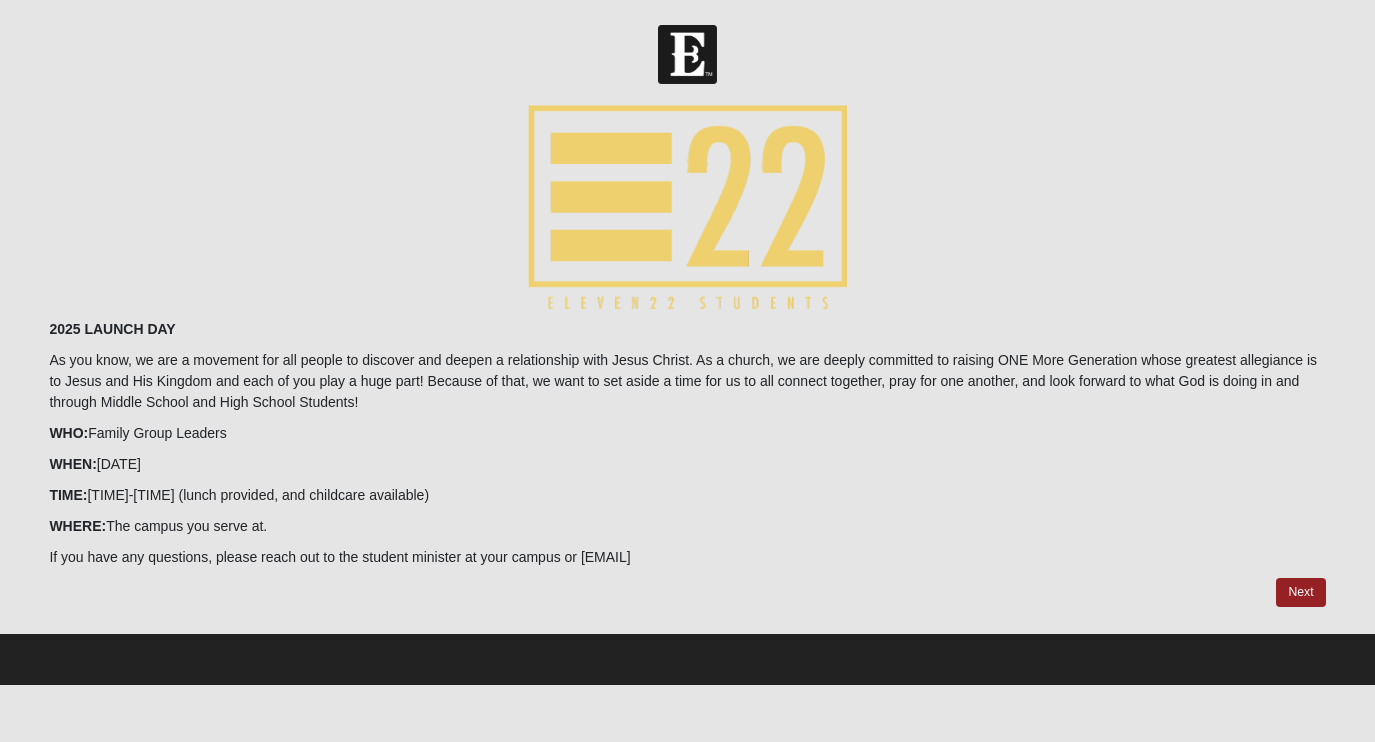 scroll, scrollTop: 0, scrollLeft: 0, axis: both 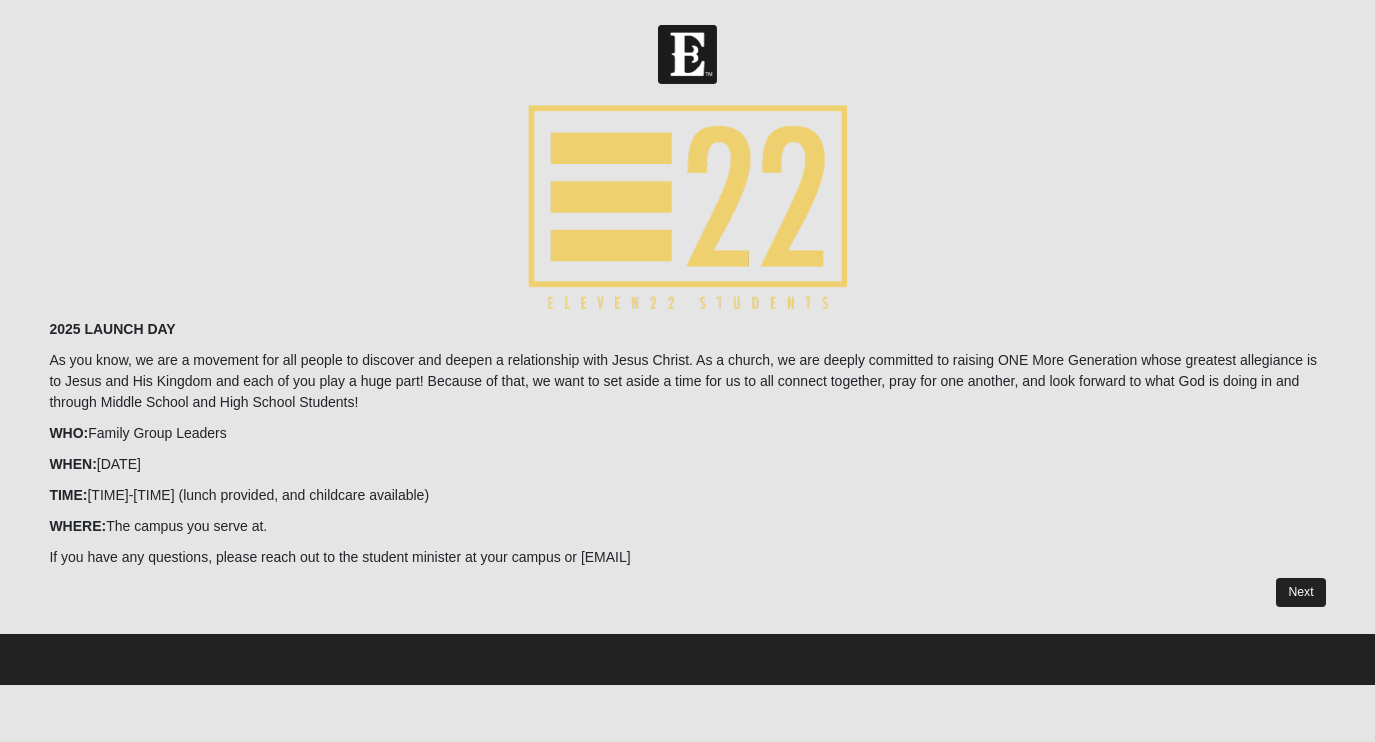 click on "Next" at bounding box center (1300, 592) 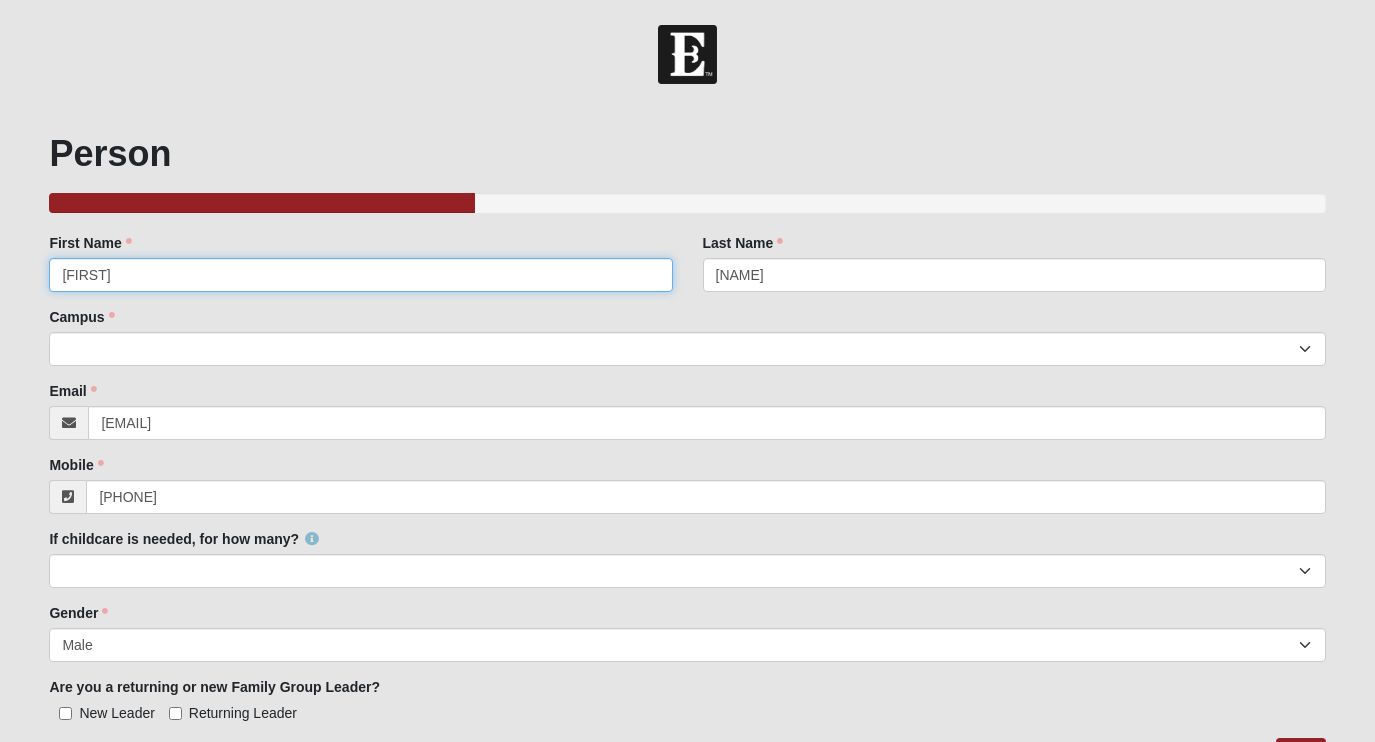 click on "[FIRST]" at bounding box center [360, 275] 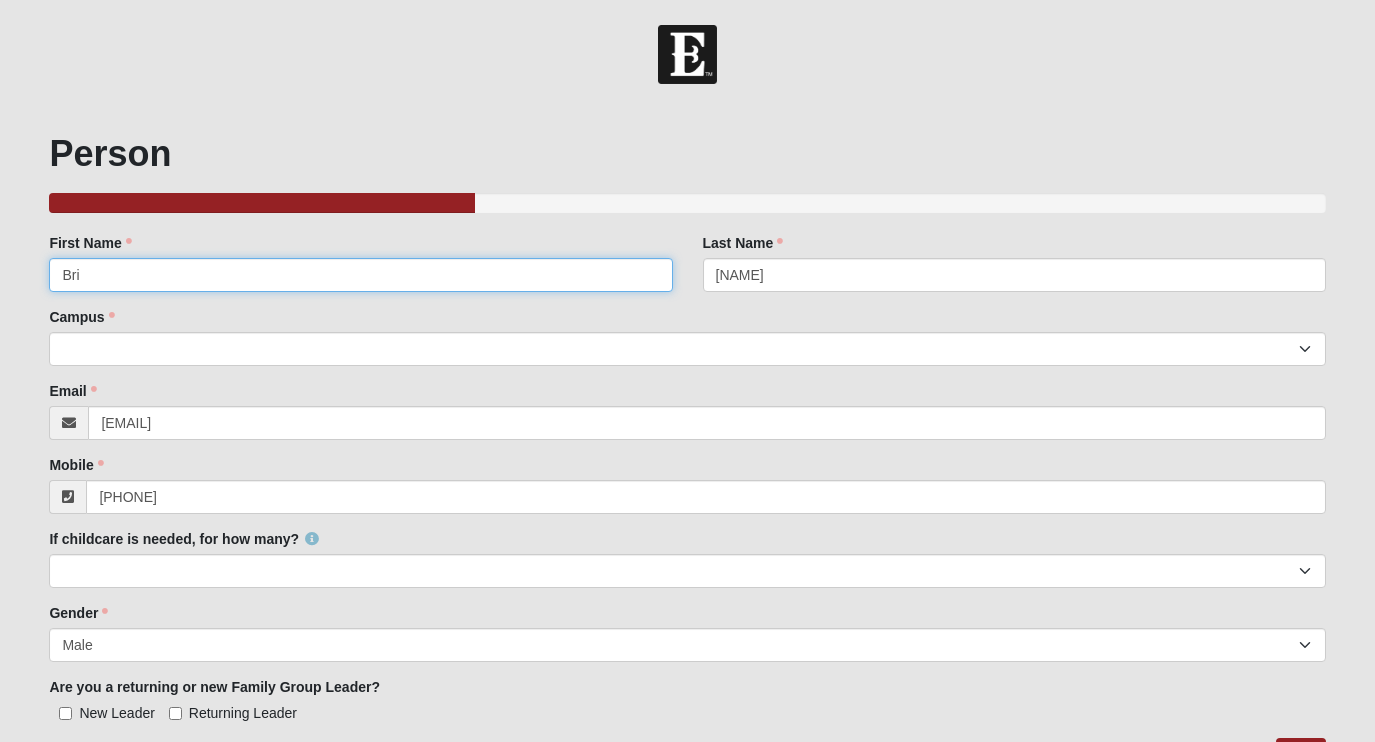 type on "Bri" 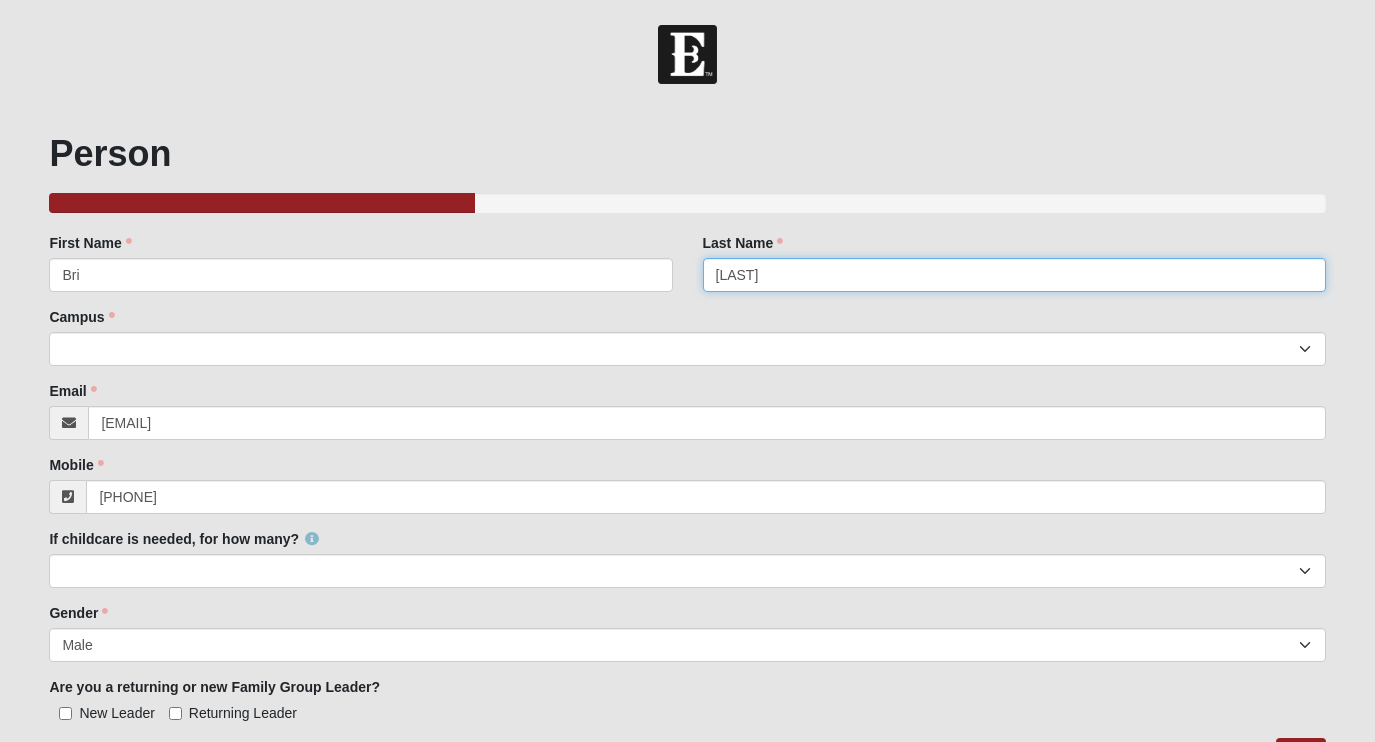 type on "[LAST]" 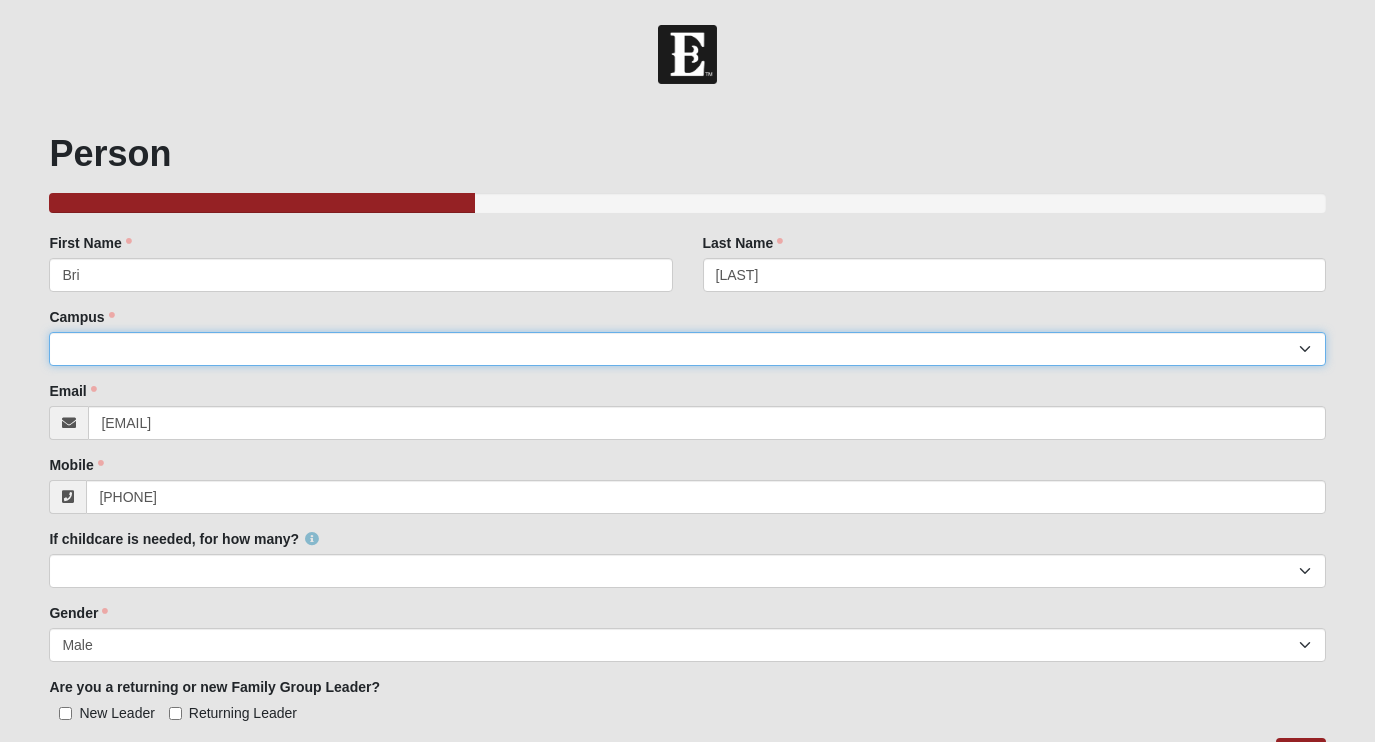 select on "15" 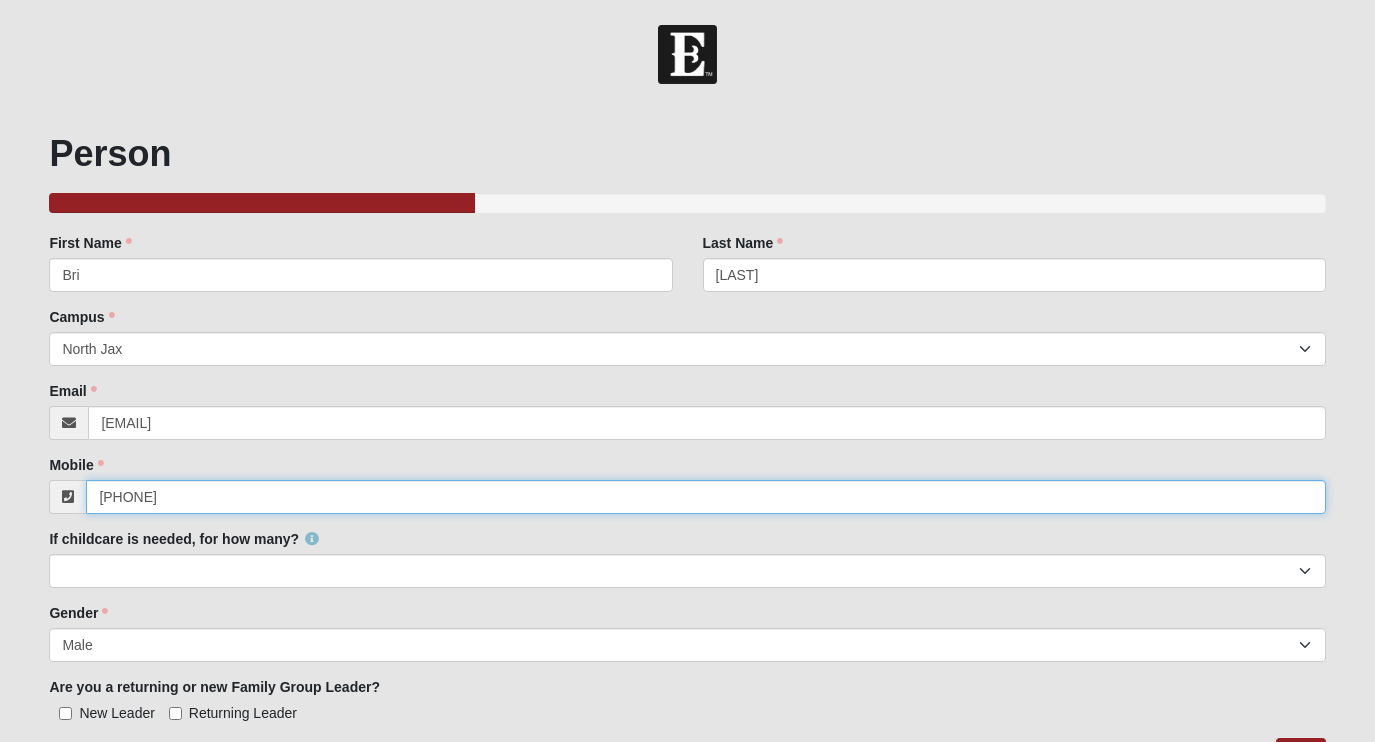 click on "[PHONE]" at bounding box center (705, 497) 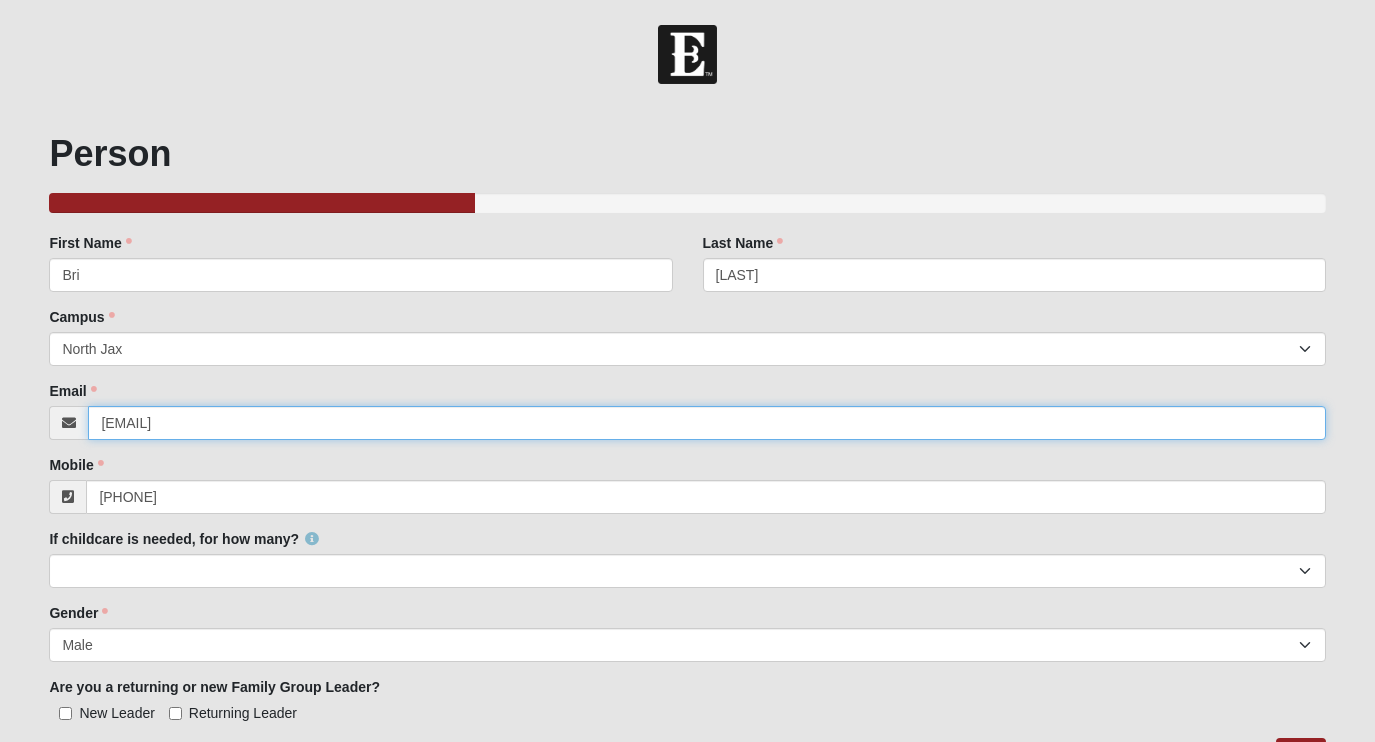 click on "[EMAIL]" at bounding box center [706, 423] 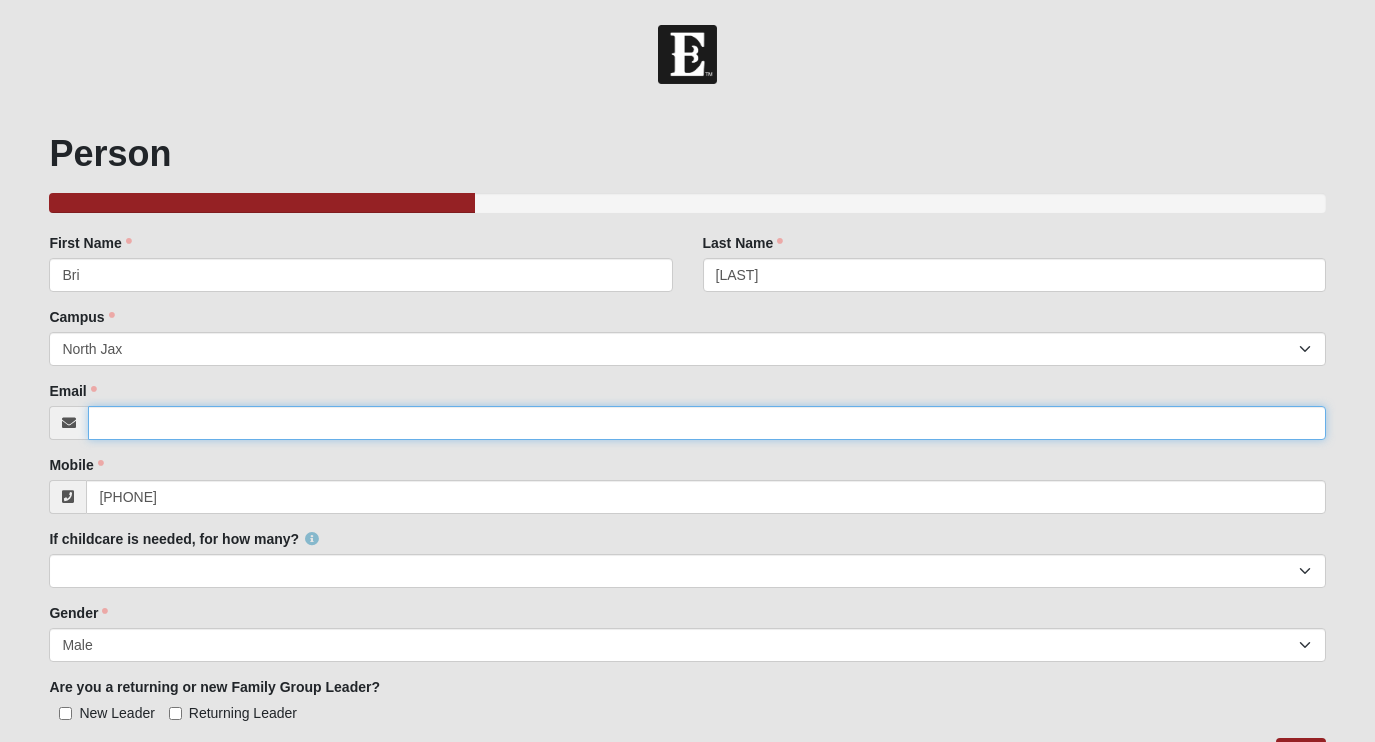 paste on "[EMAIL]" 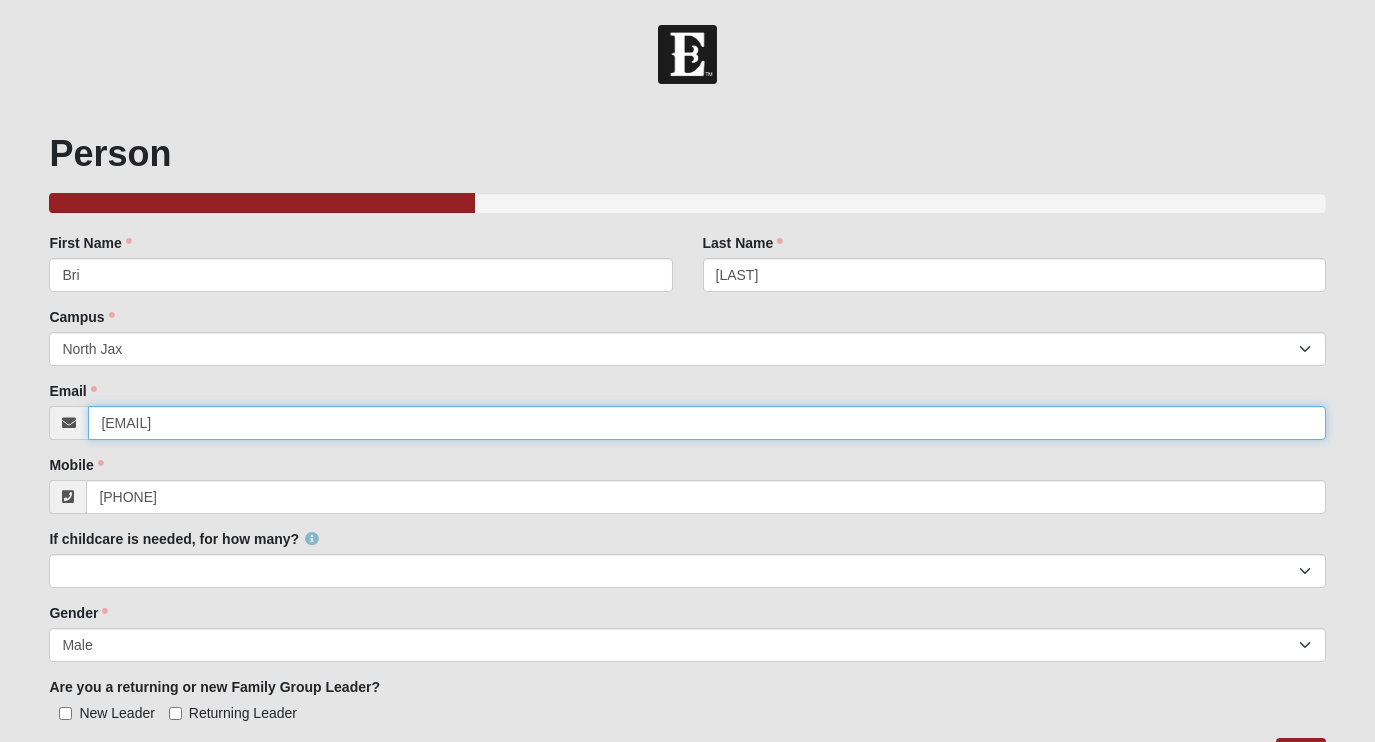scroll, scrollTop: 63, scrollLeft: 0, axis: vertical 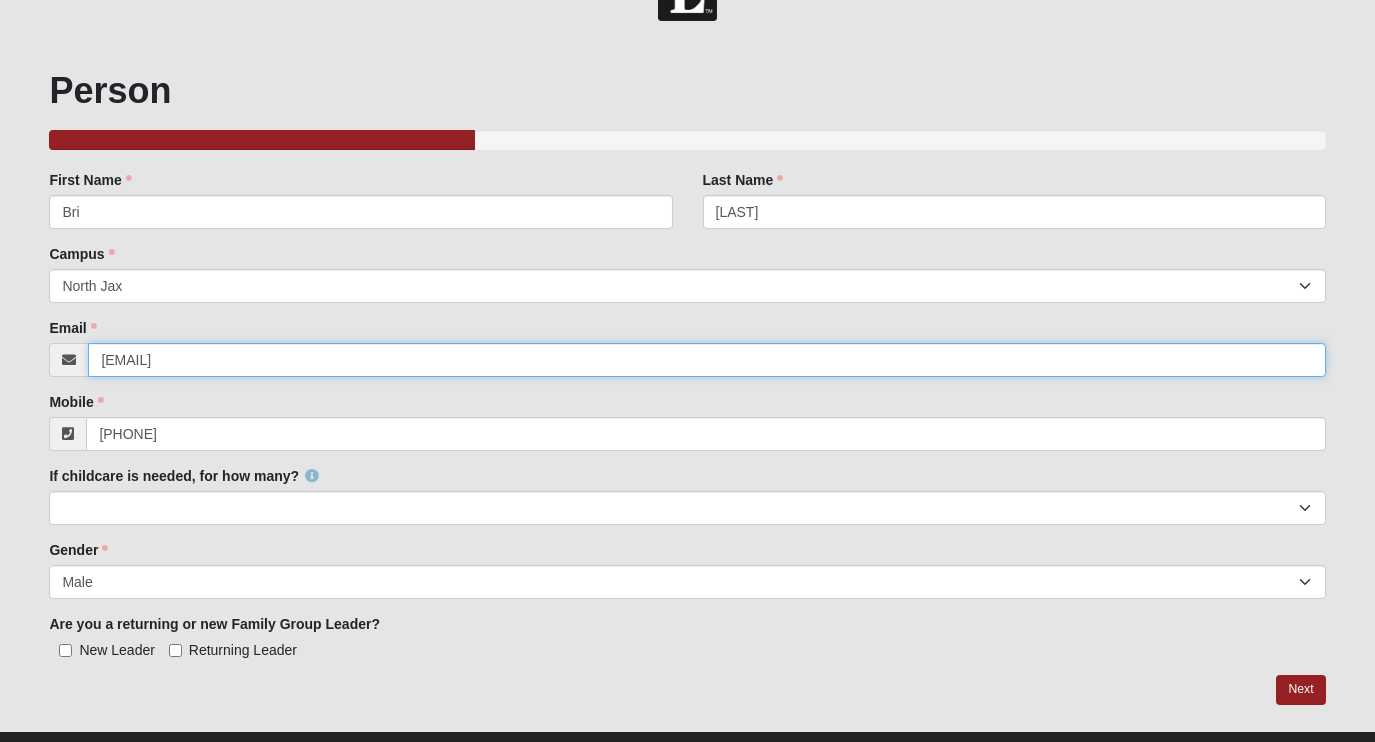 type on "[EMAIL]" 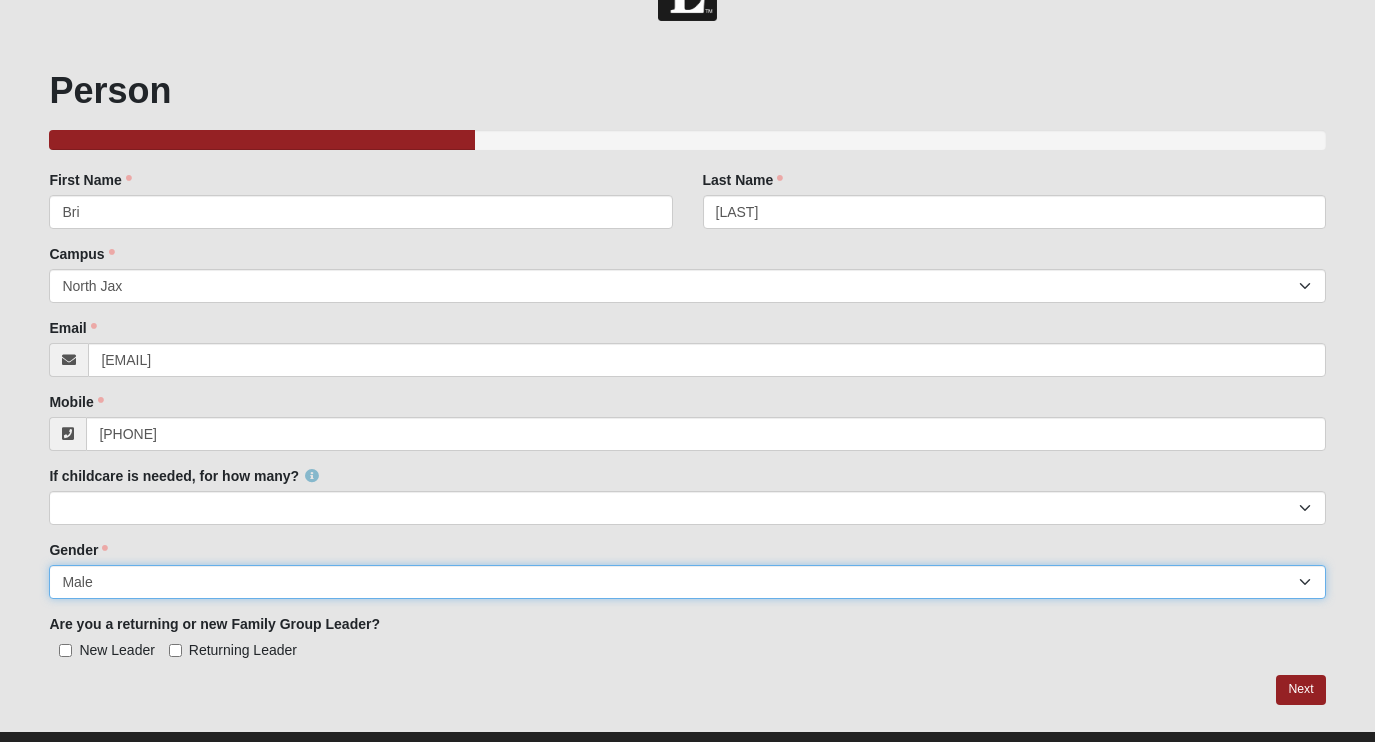 select on "2" 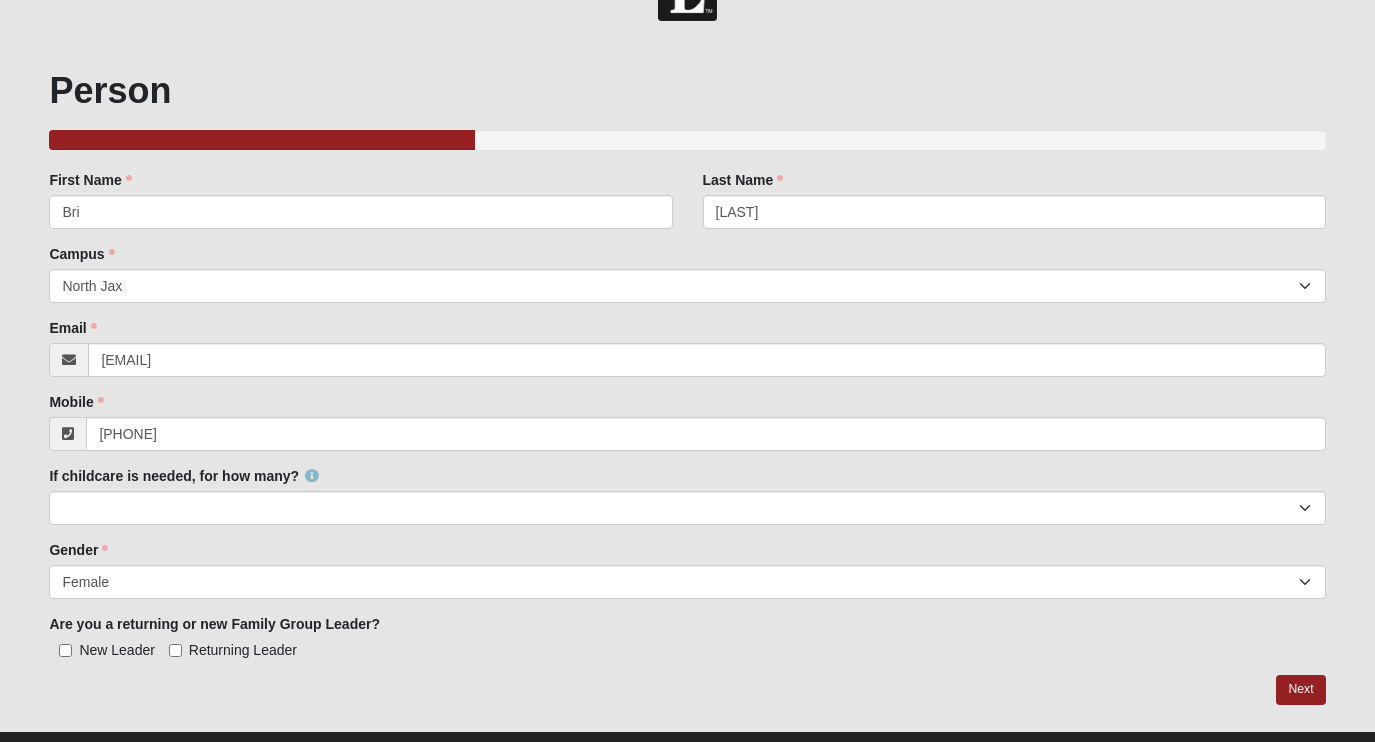 click on "New Leader" at bounding box center (65, 650) 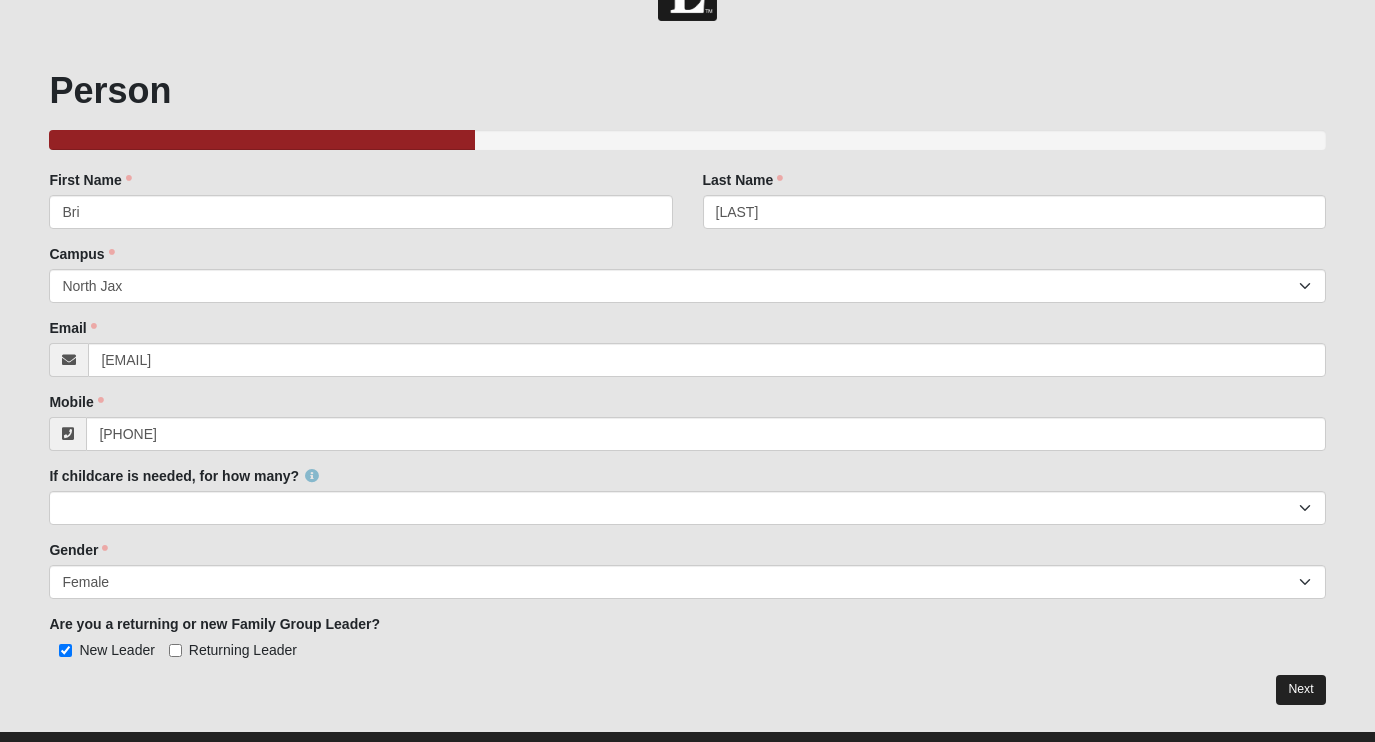 click on "Next" at bounding box center (1300, 689) 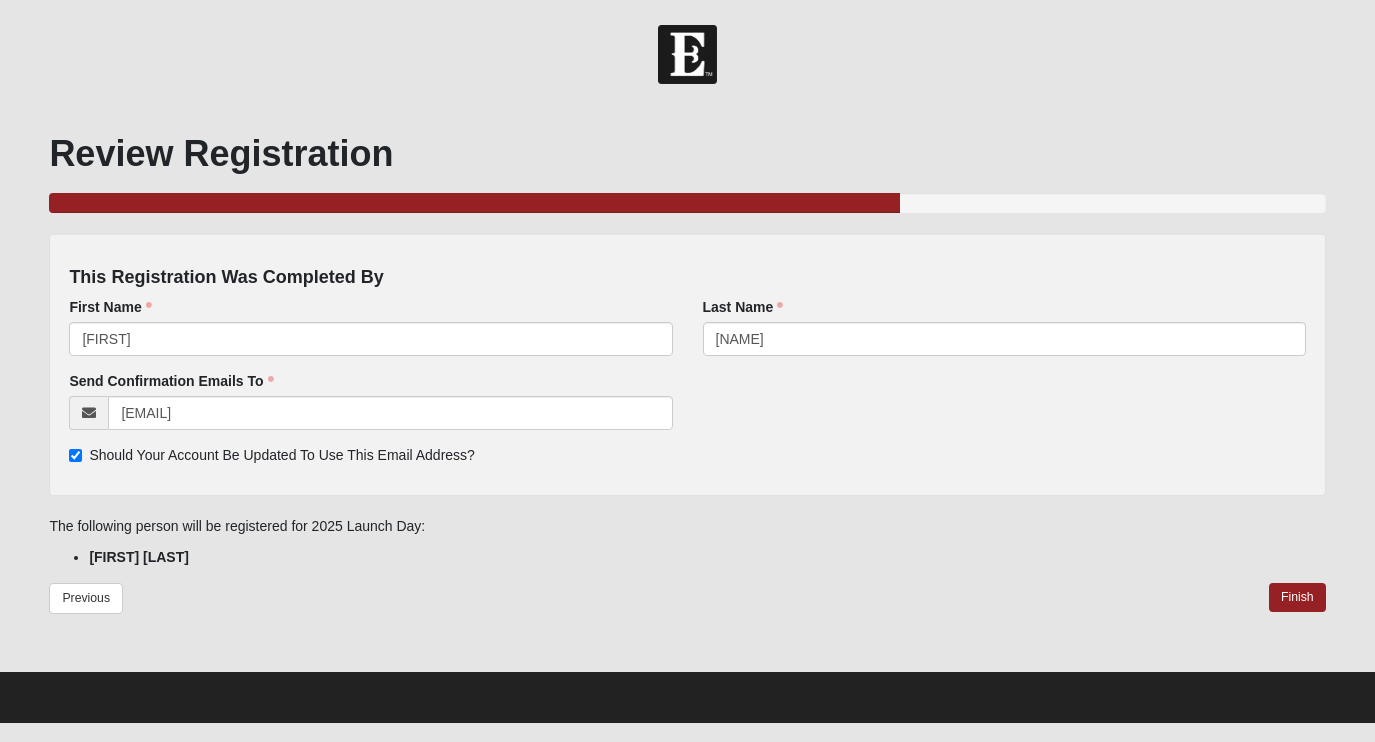 scroll, scrollTop: 0, scrollLeft: 0, axis: both 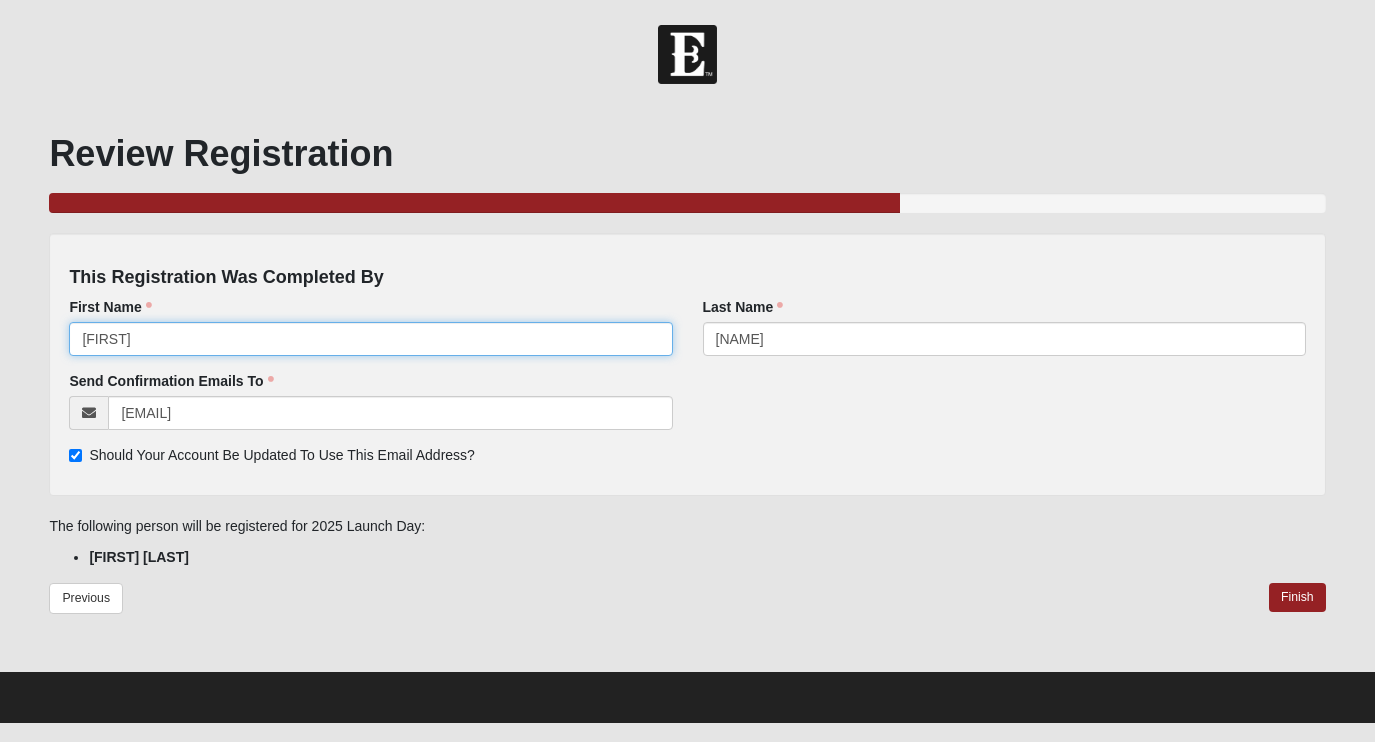 click on "Johnathan" at bounding box center (370, 339) 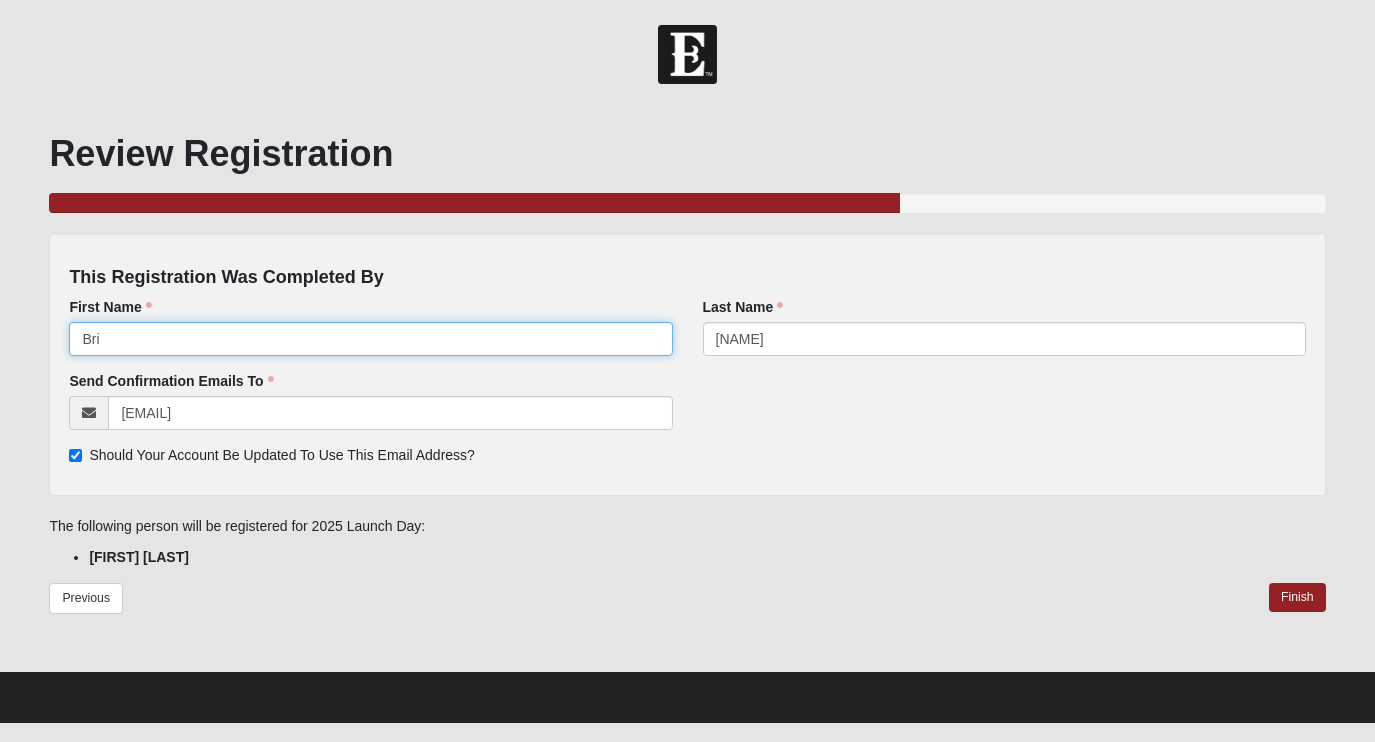 type on "Bri" 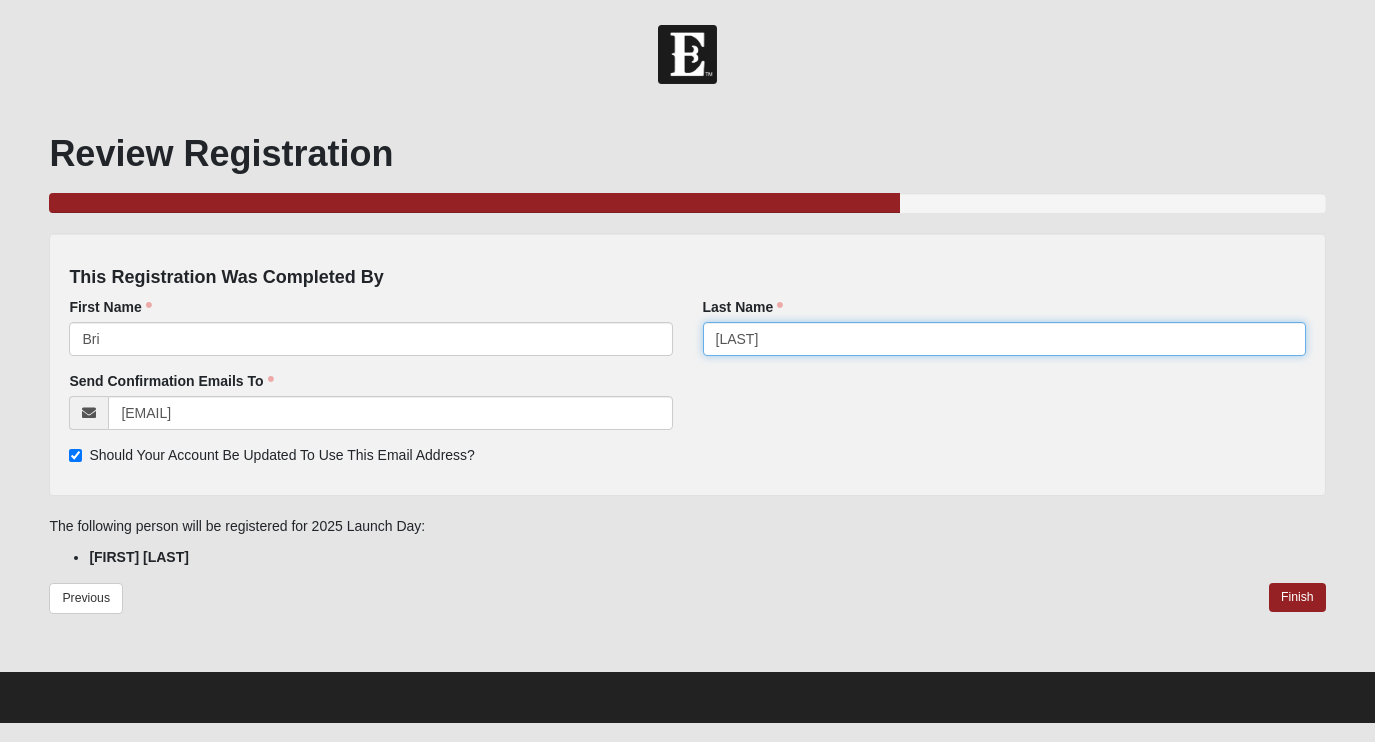 type on "Cibene" 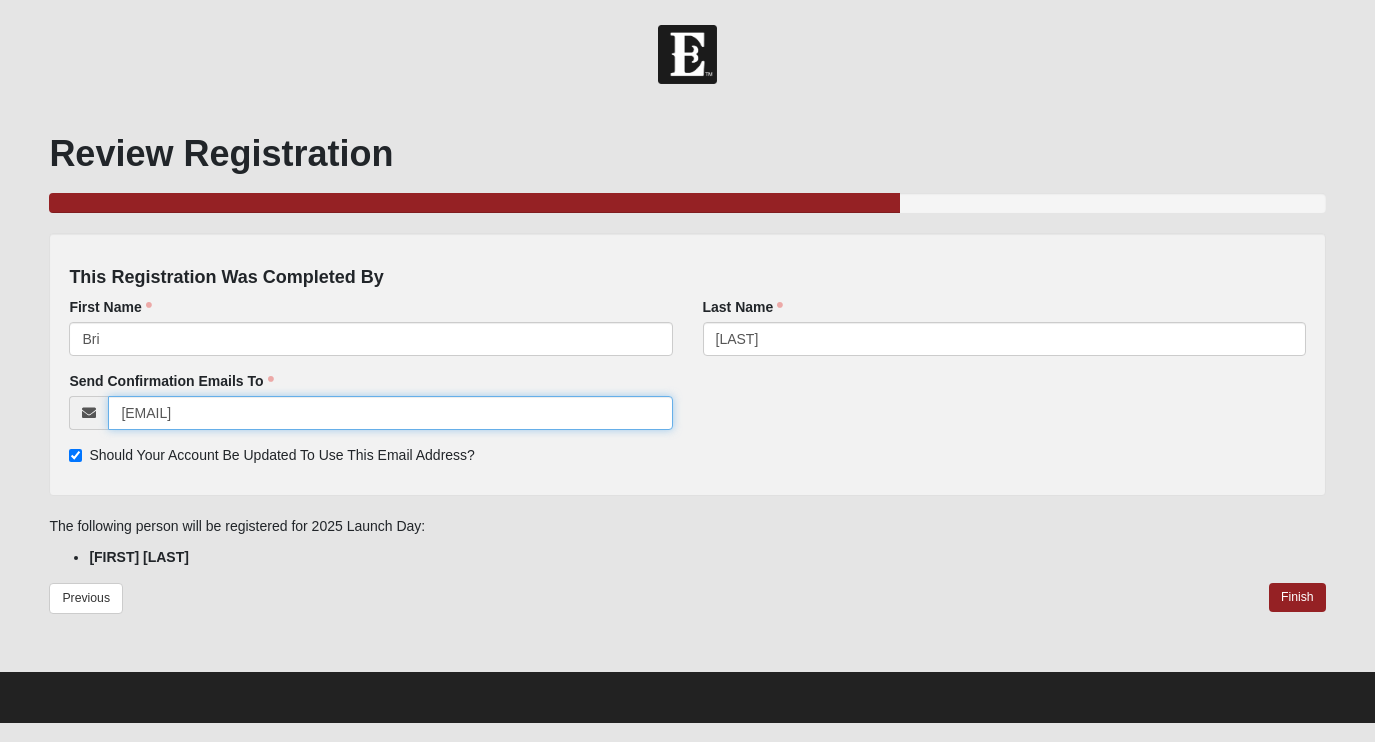 paste on "bricibene@gmail" 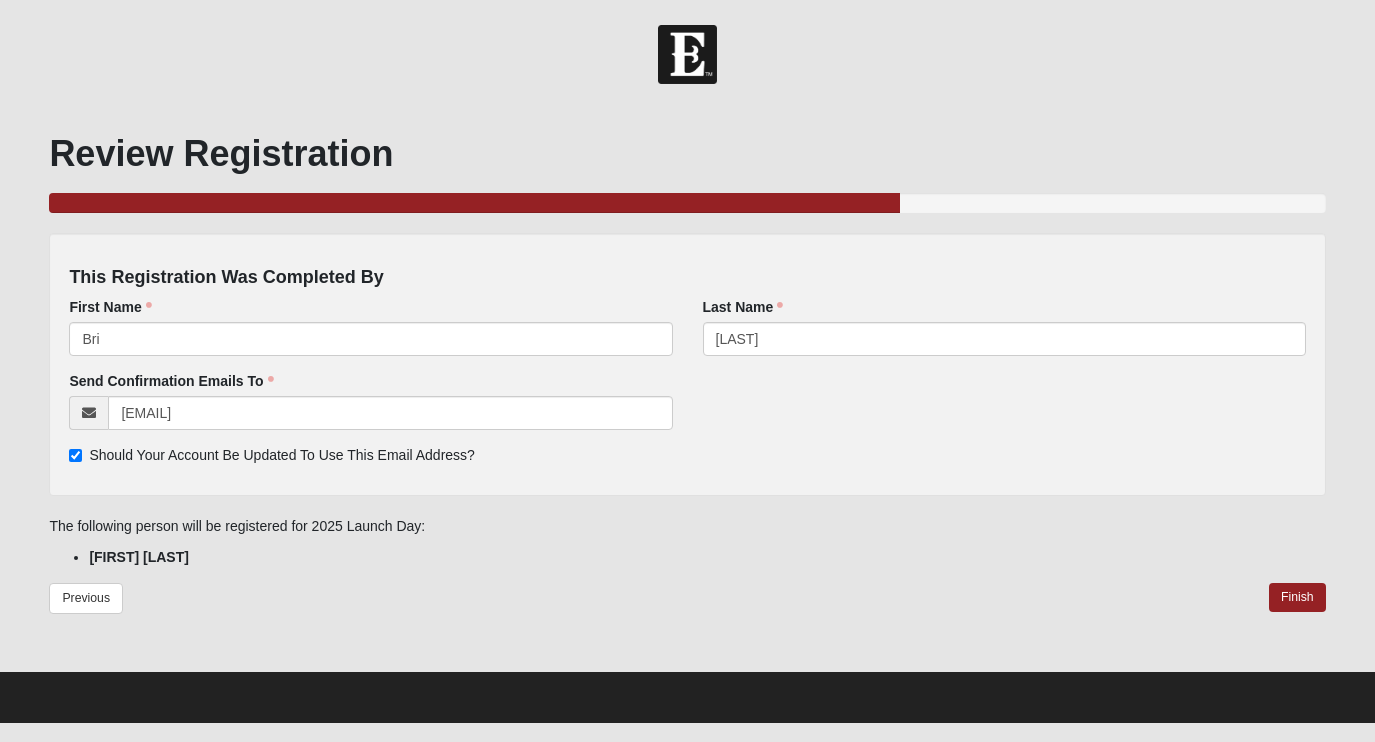 click on "Should Your Account Be Updated To Use This Email Address?" at bounding box center [282, 455] 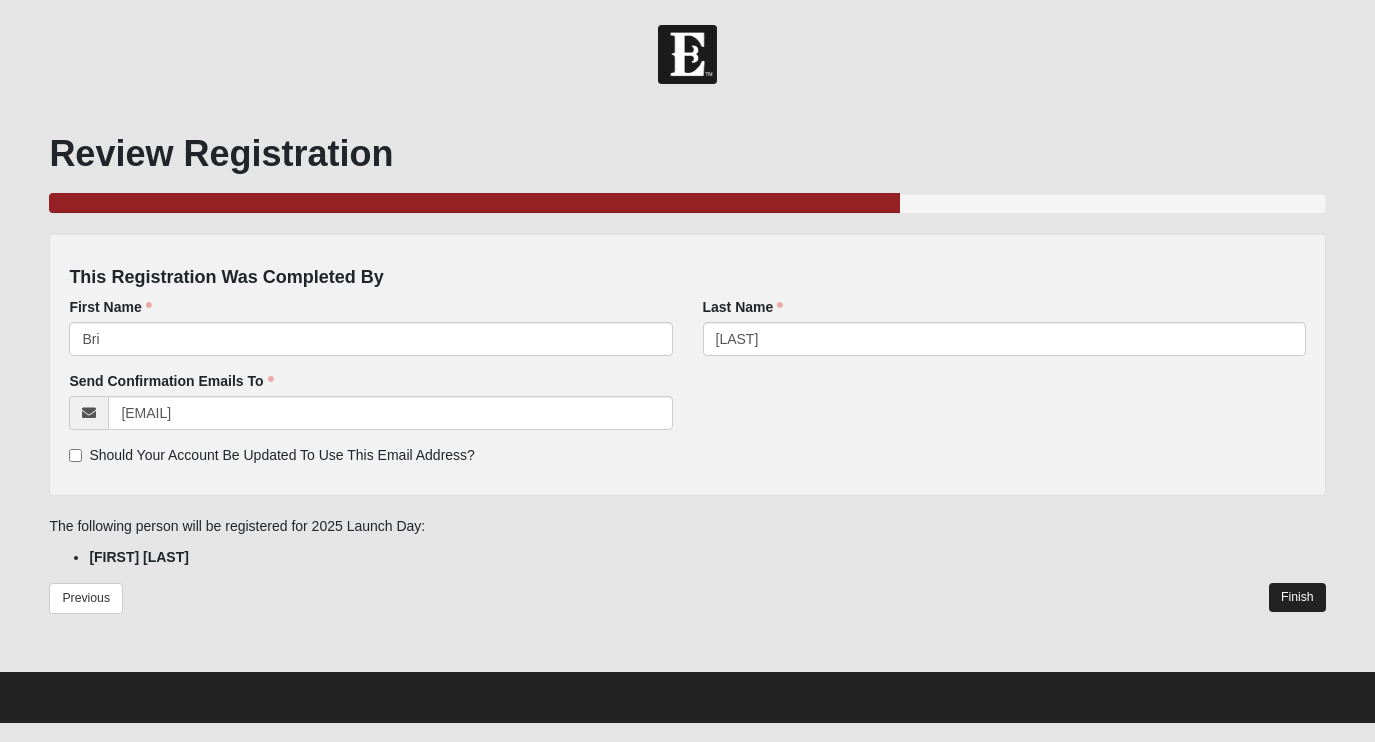 click on "Finish" at bounding box center (1297, 597) 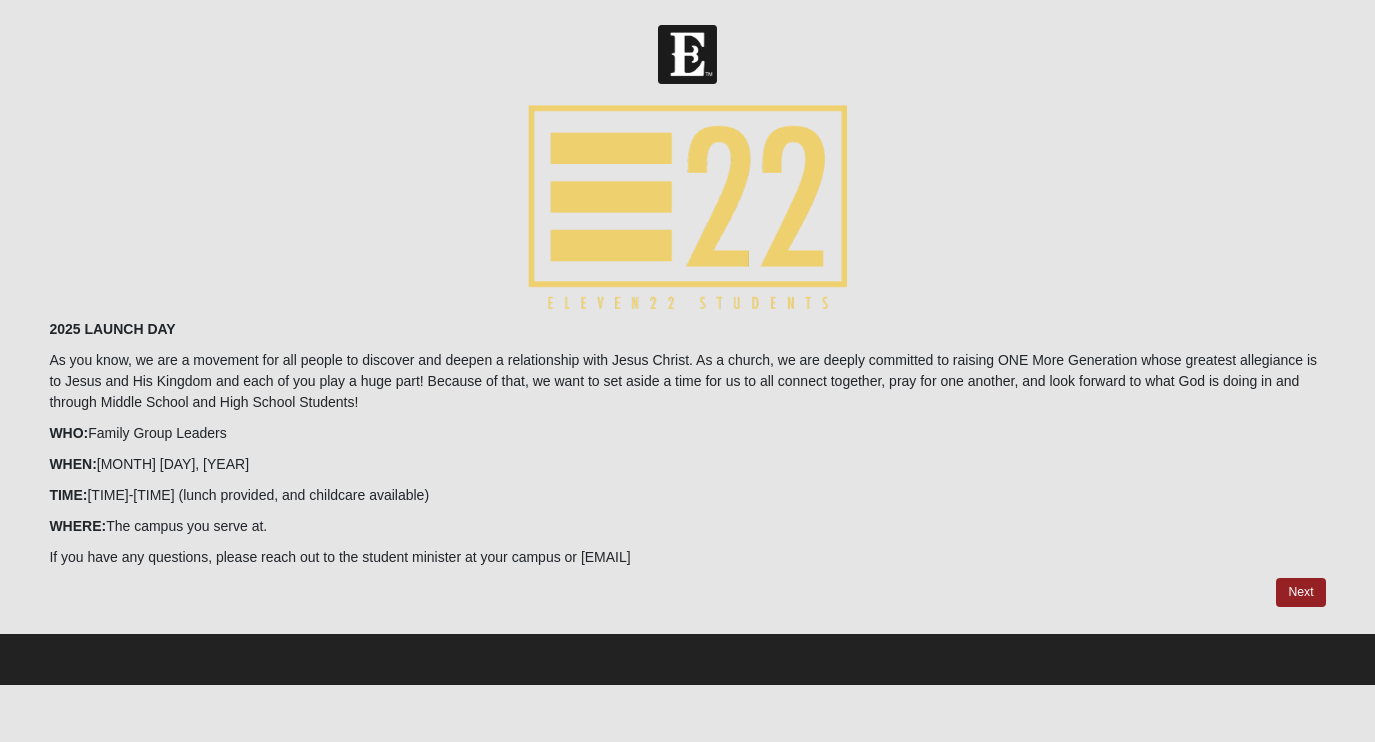 scroll, scrollTop: 0, scrollLeft: 0, axis: both 